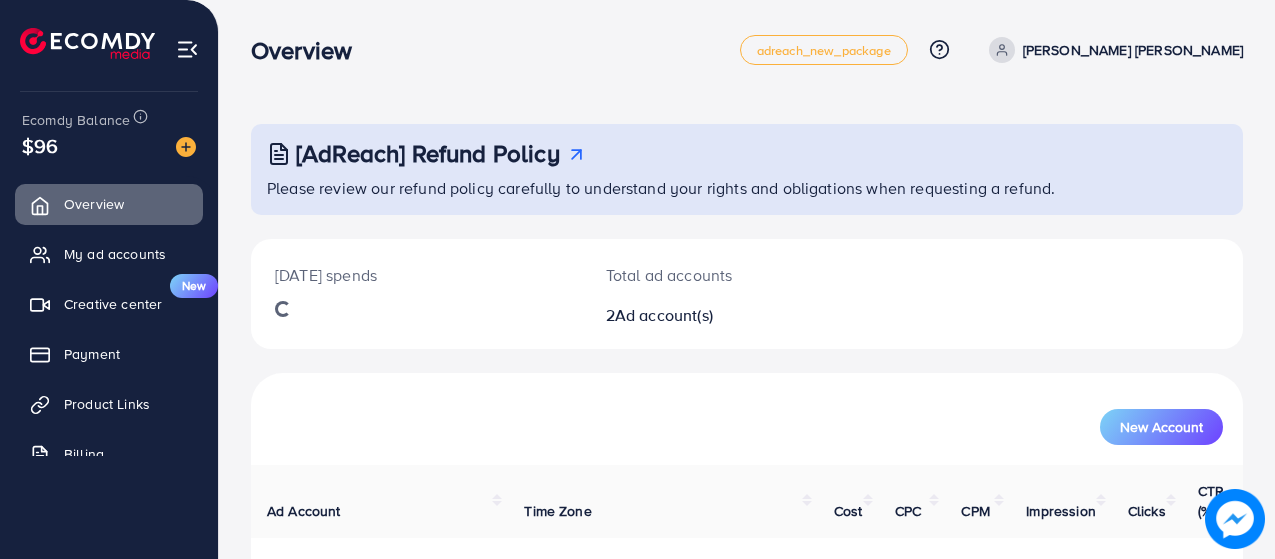 scroll, scrollTop: 0, scrollLeft: 0, axis: both 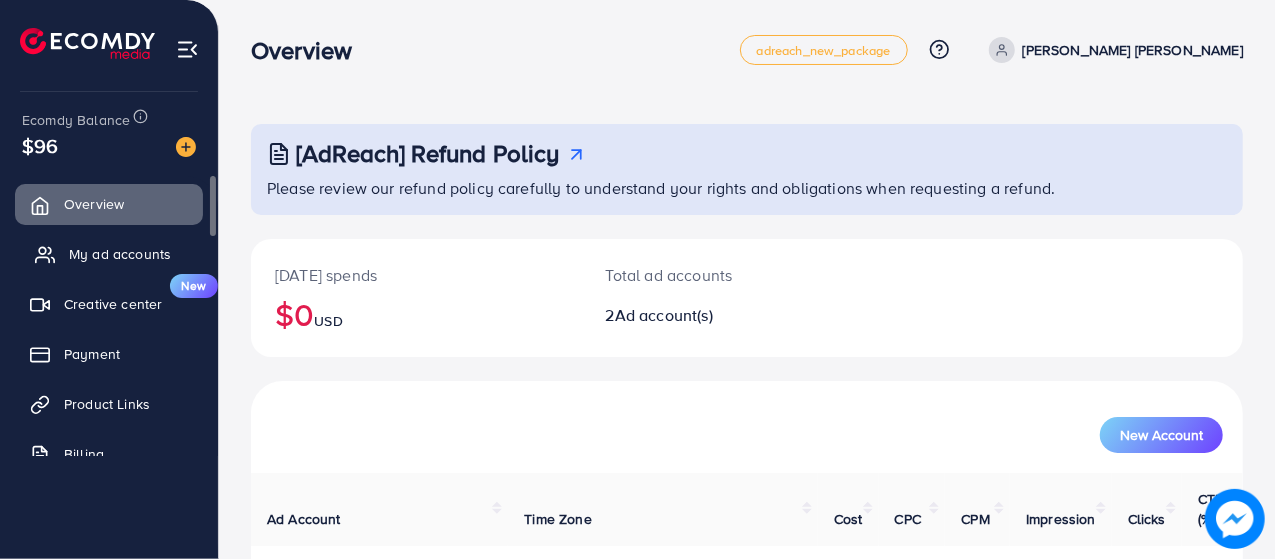 click on "My ad accounts" at bounding box center (120, 254) 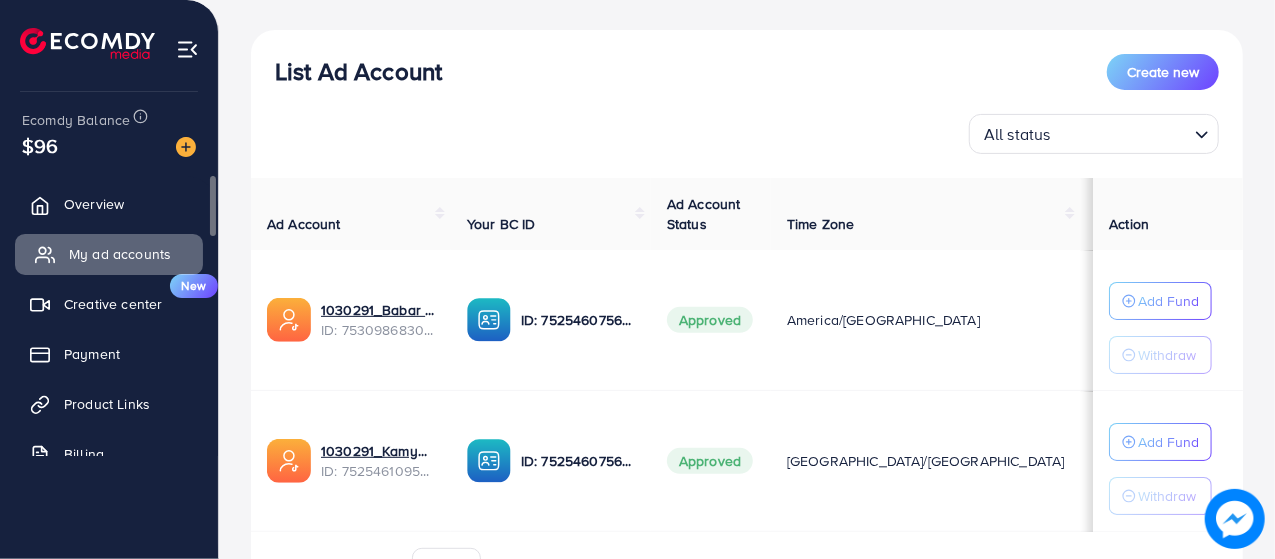 scroll, scrollTop: 230, scrollLeft: 0, axis: vertical 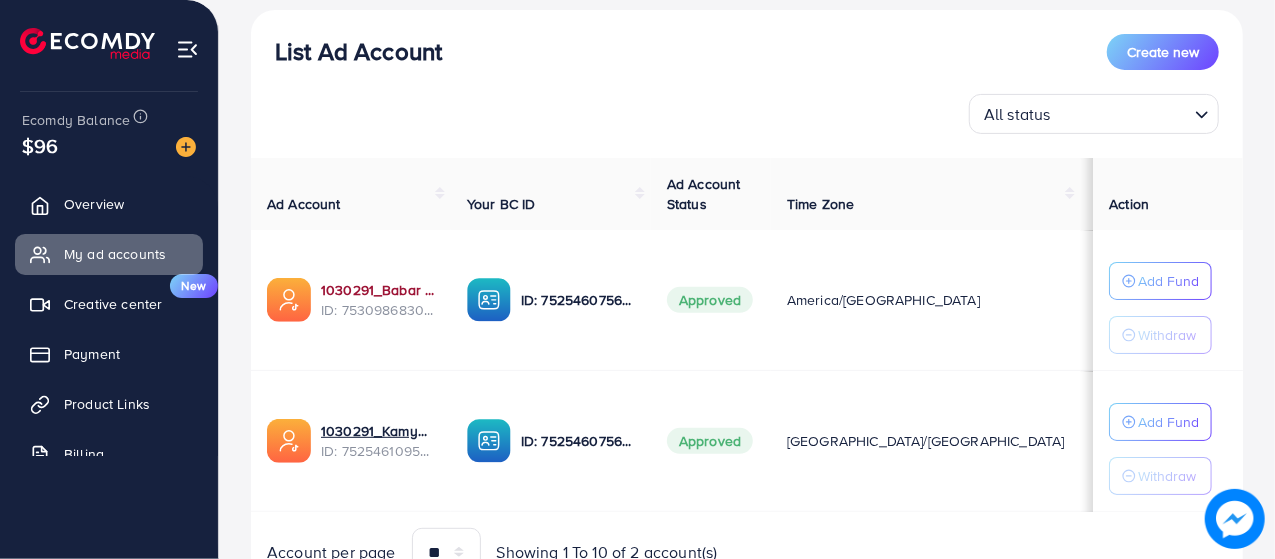 click on "1030291_Babar Imports_1753444527335" at bounding box center [378, 290] 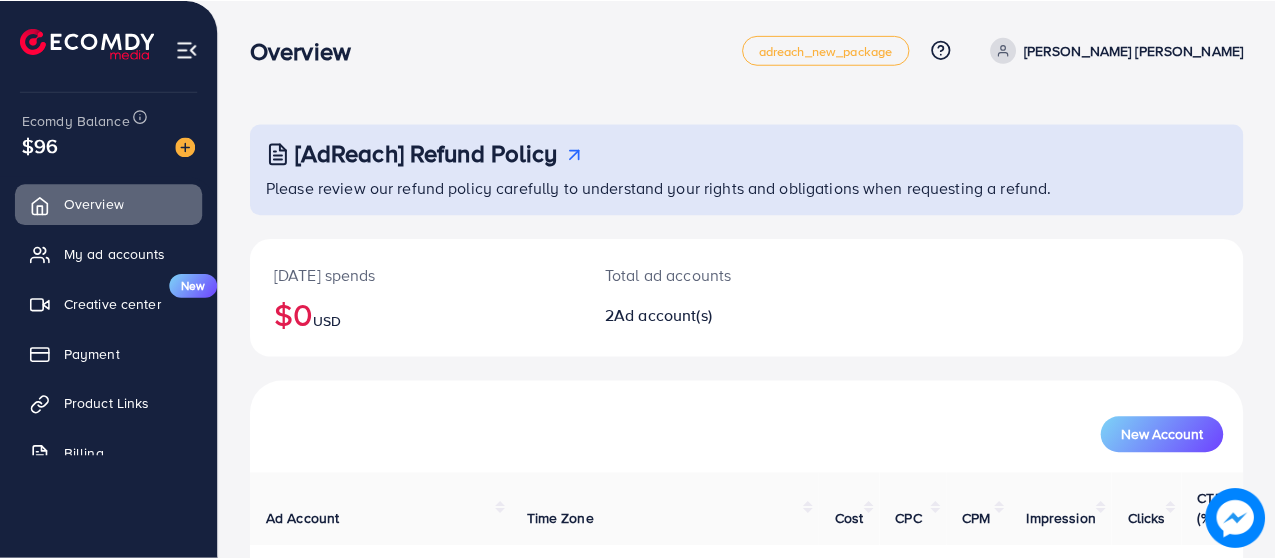 scroll, scrollTop: 0, scrollLeft: 0, axis: both 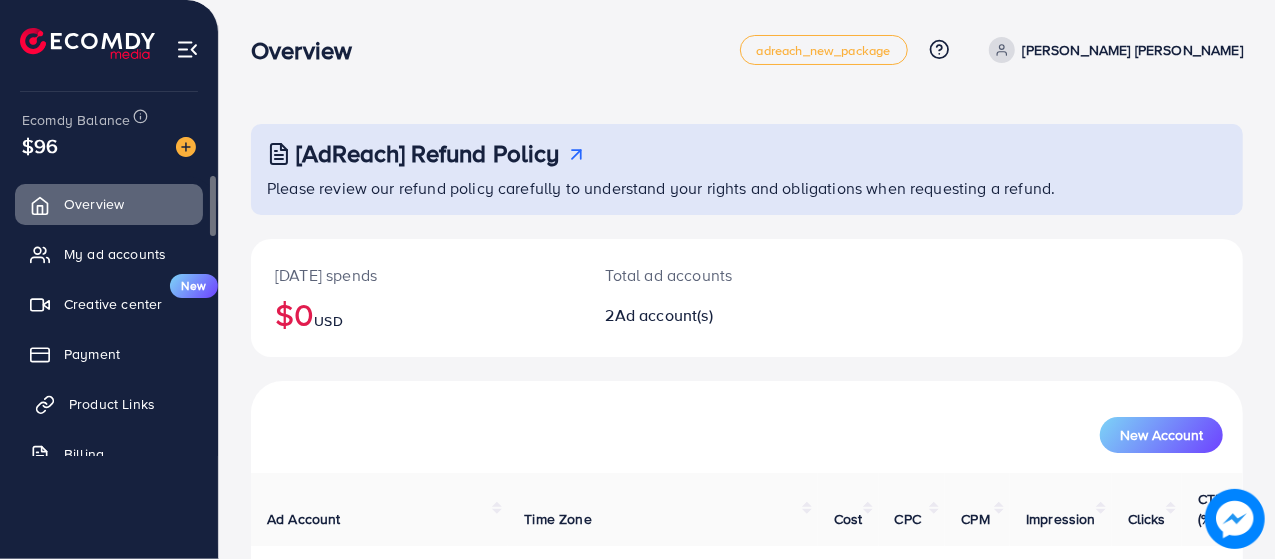 click on "Product Links" at bounding box center [112, 404] 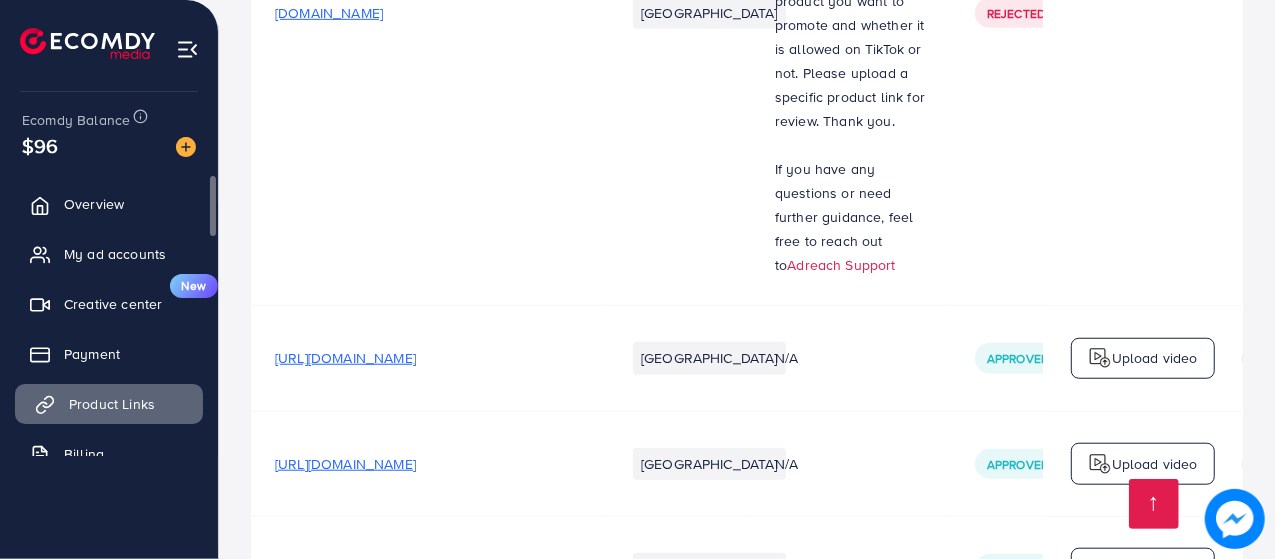 scroll, scrollTop: 1159, scrollLeft: 0, axis: vertical 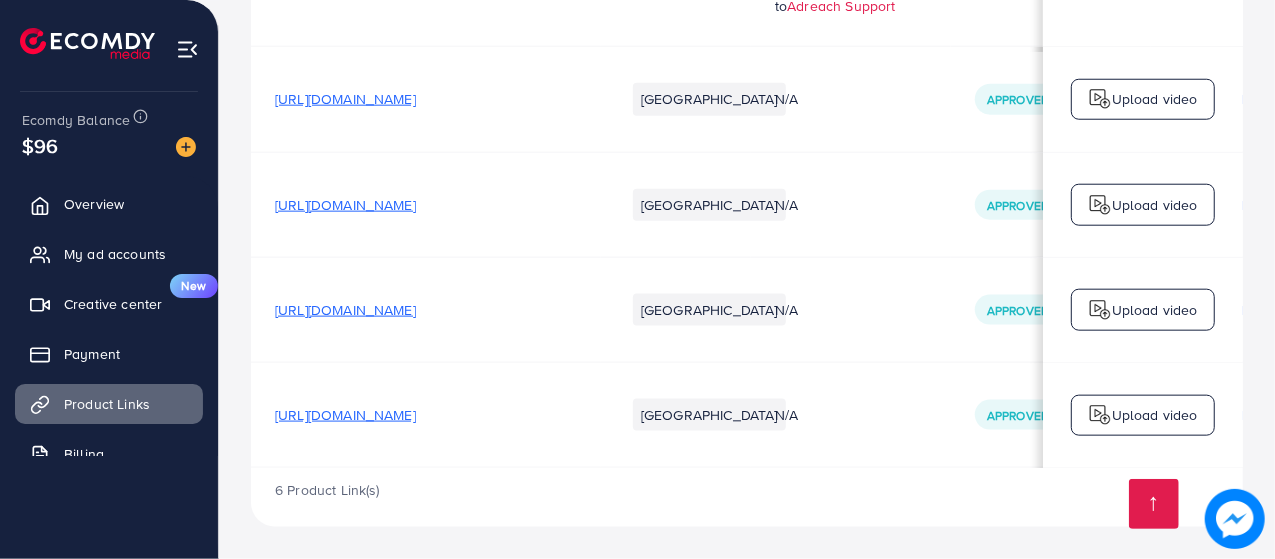 click on "[URL][DOMAIN_NAME]" at bounding box center (345, 310) 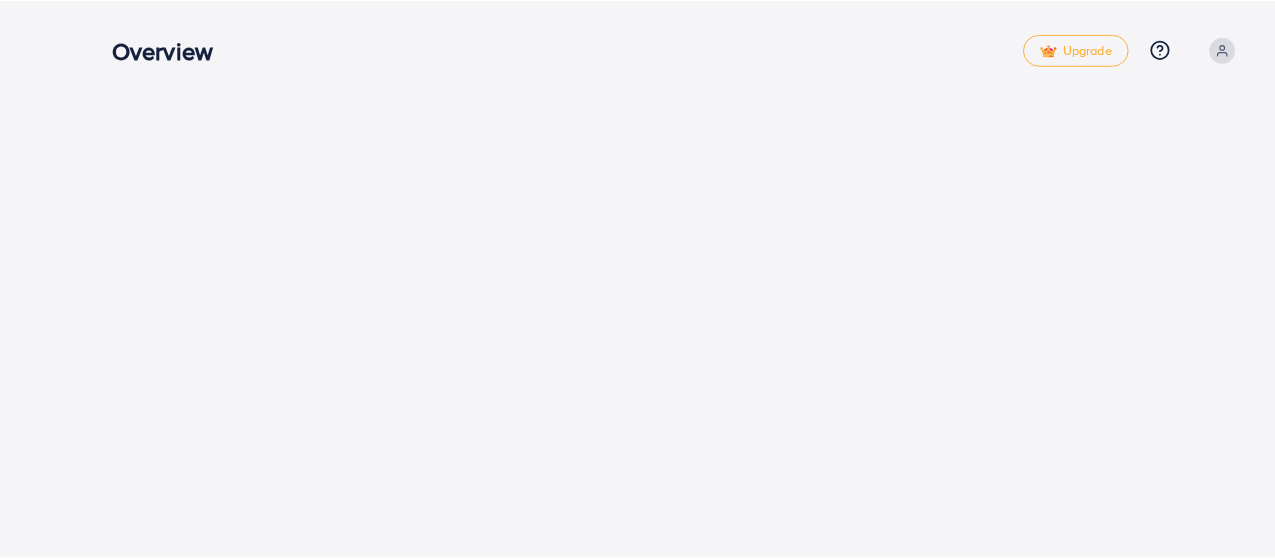 scroll, scrollTop: 0, scrollLeft: 0, axis: both 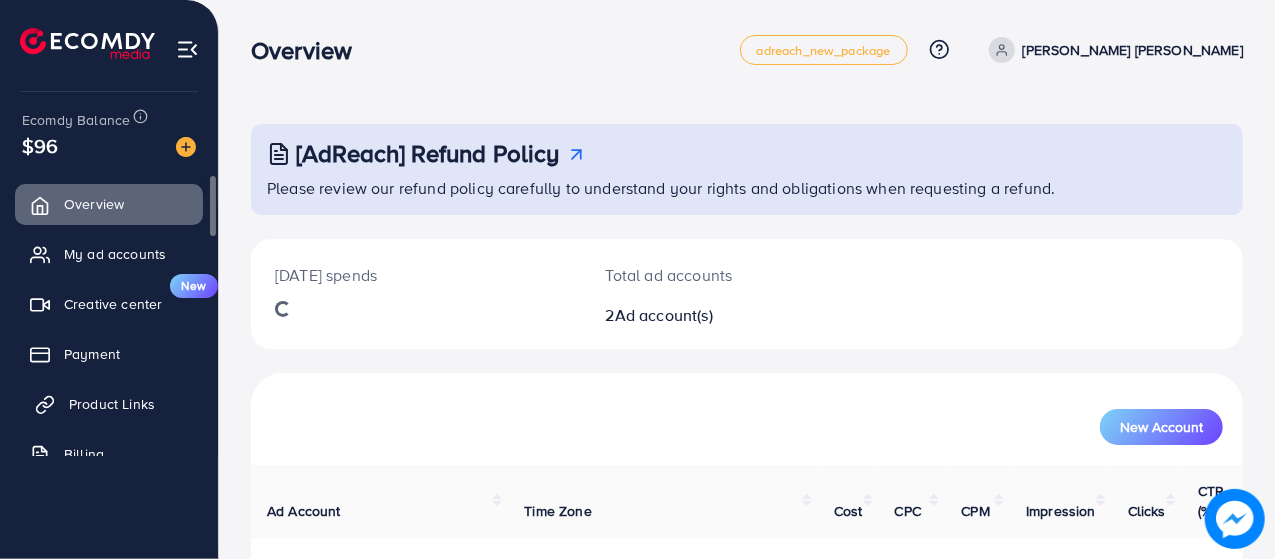 click on "Product Links" at bounding box center [112, 404] 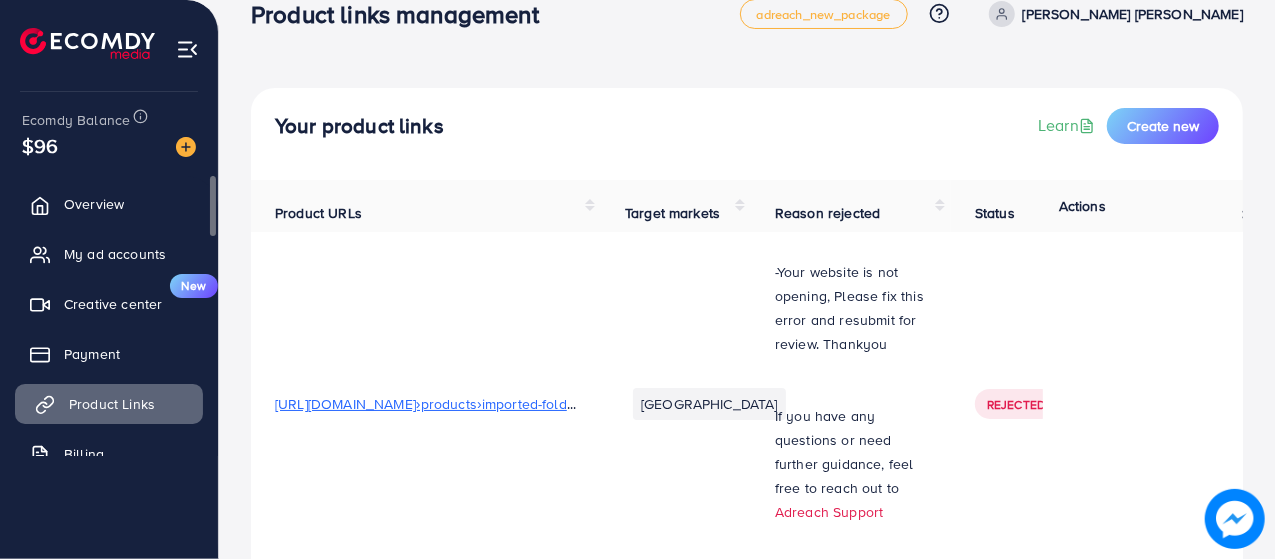 scroll, scrollTop: 0, scrollLeft: 0, axis: both 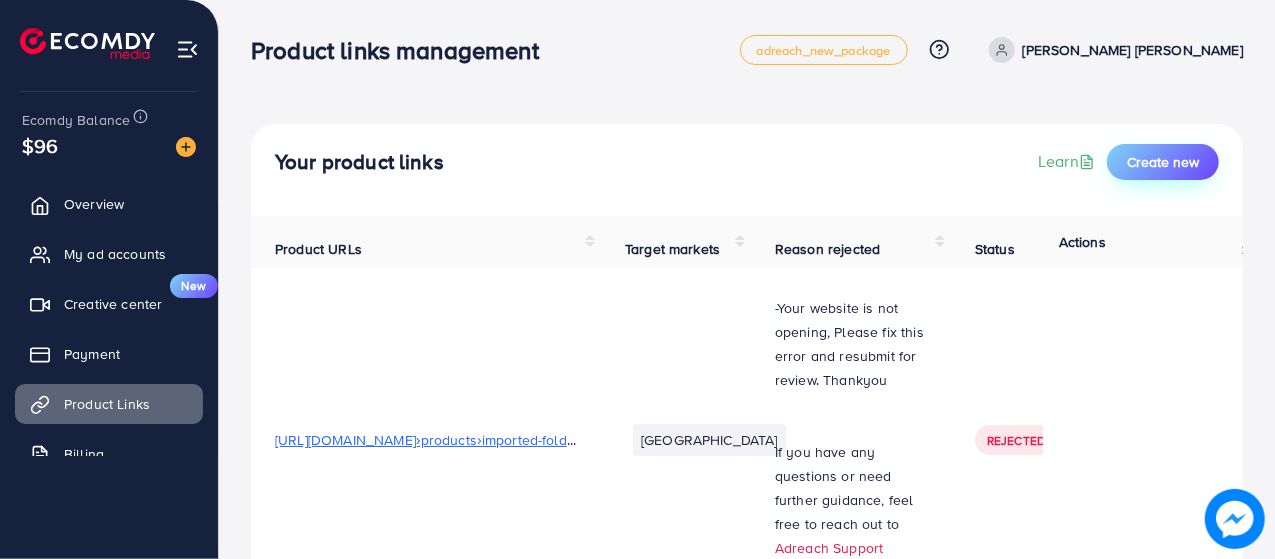 click on "Create new" at bounding box center (1163, 162) 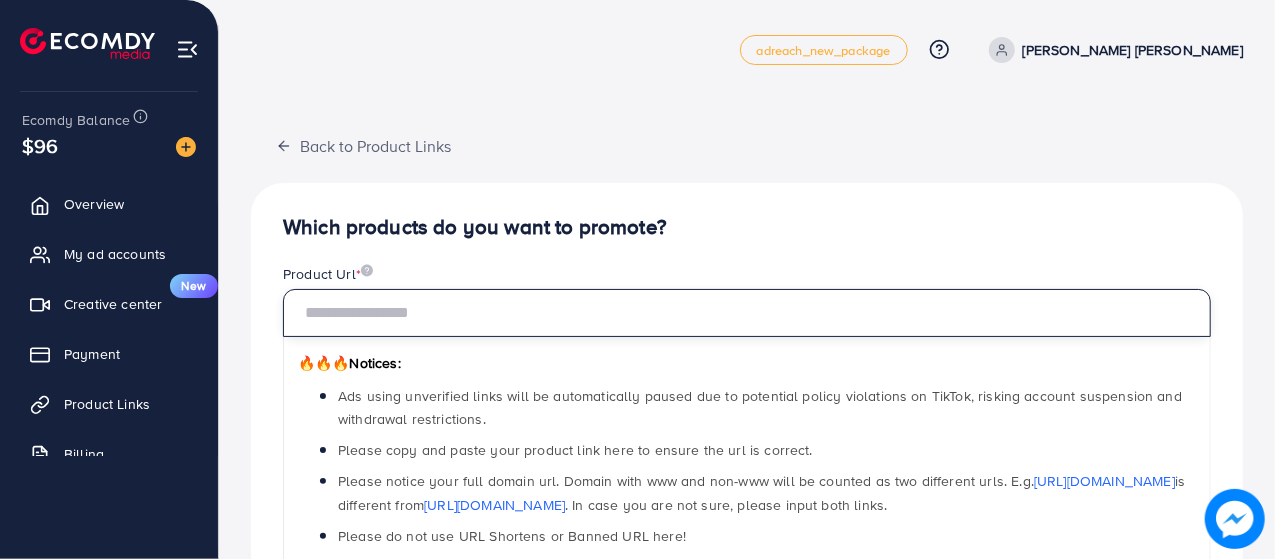 click at bounding box center [747, 313] 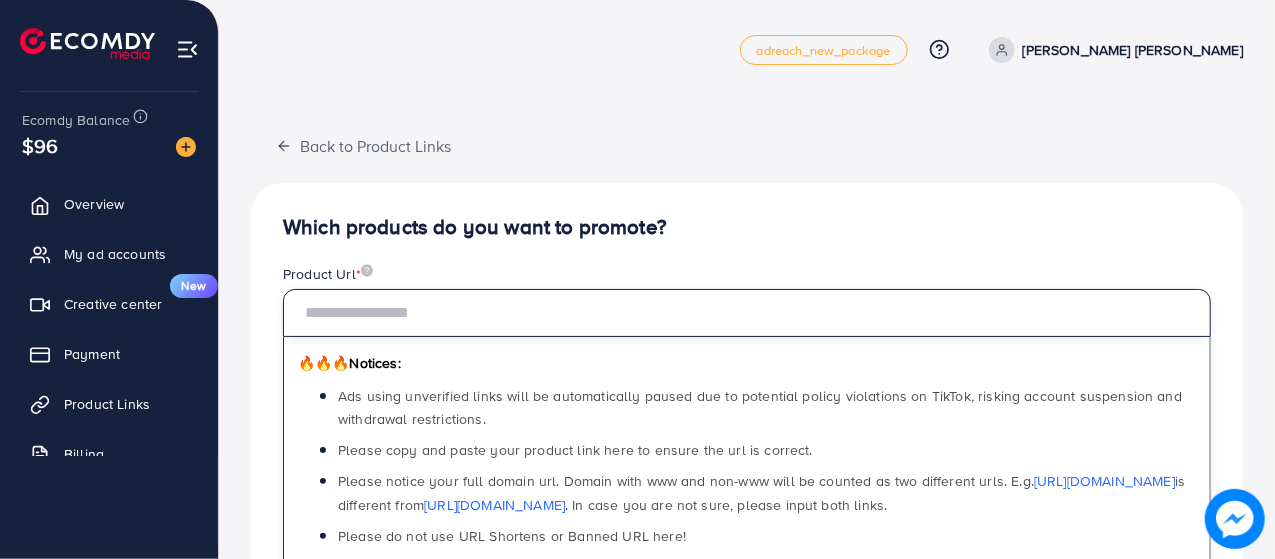 paste on "**********" 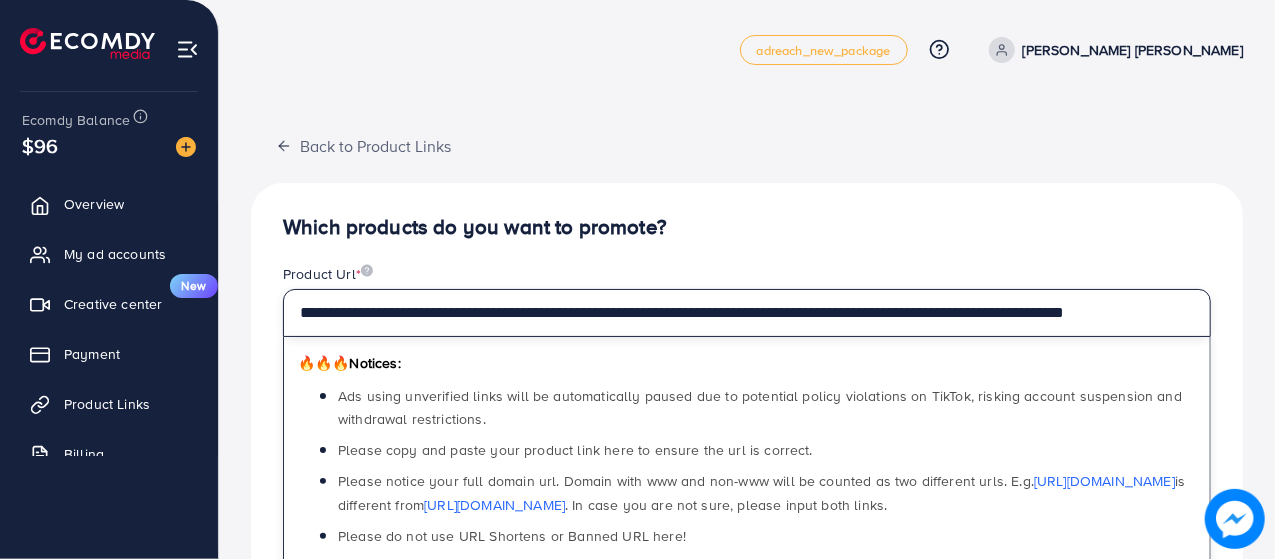 scroll, scrollTop: 0, scrollLeft: 62, axis: horizontal 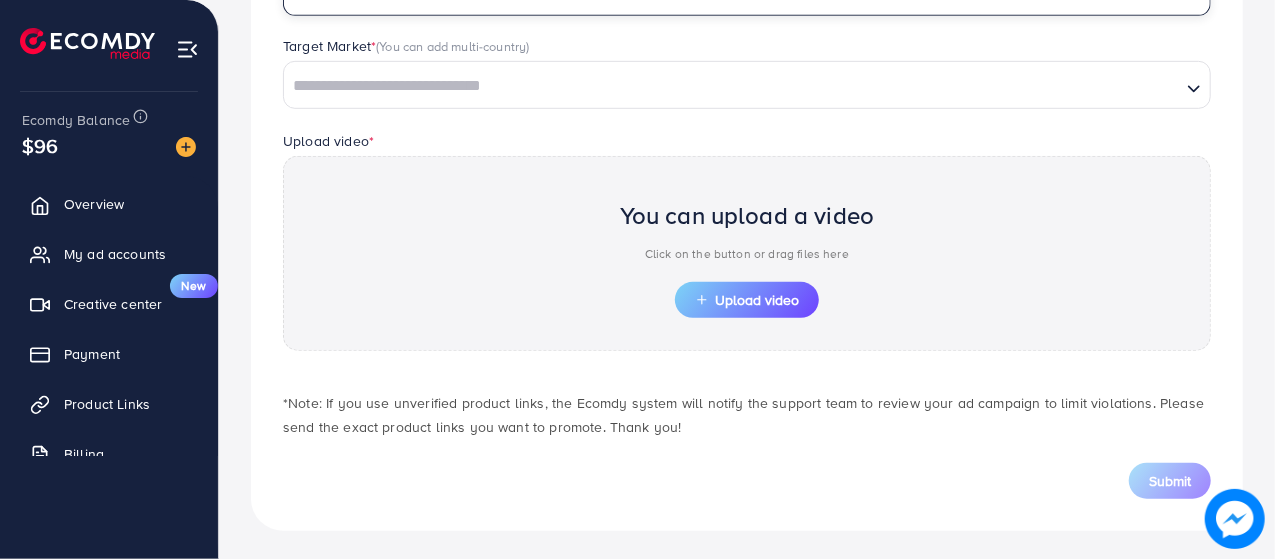 type on "**********" 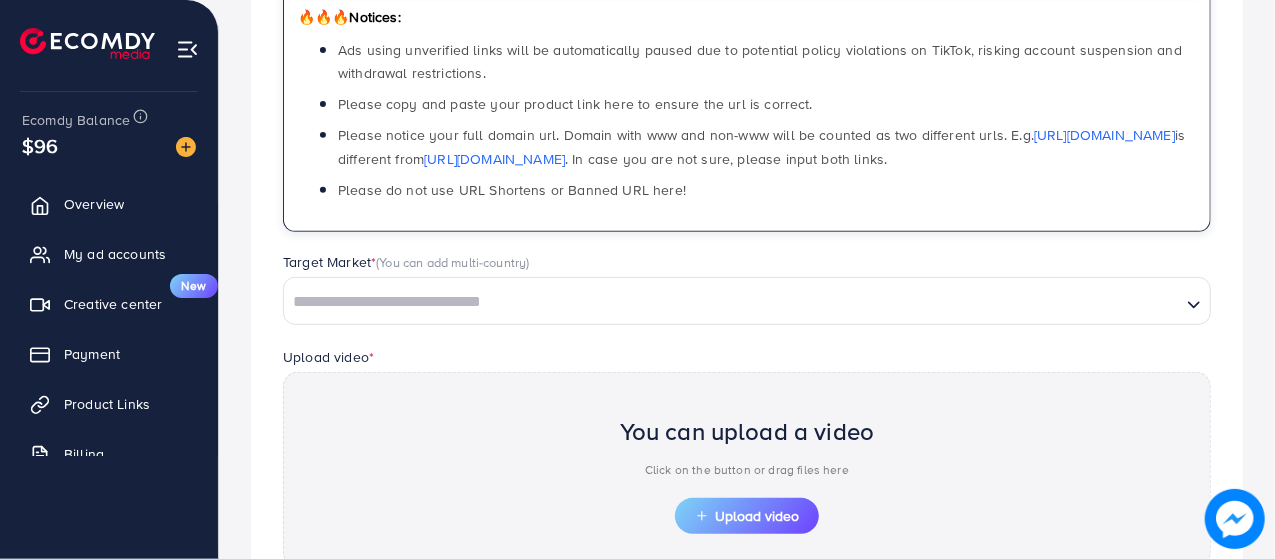 scroll, scrollTop: 344, scrollLeft: 0, axis: vertical 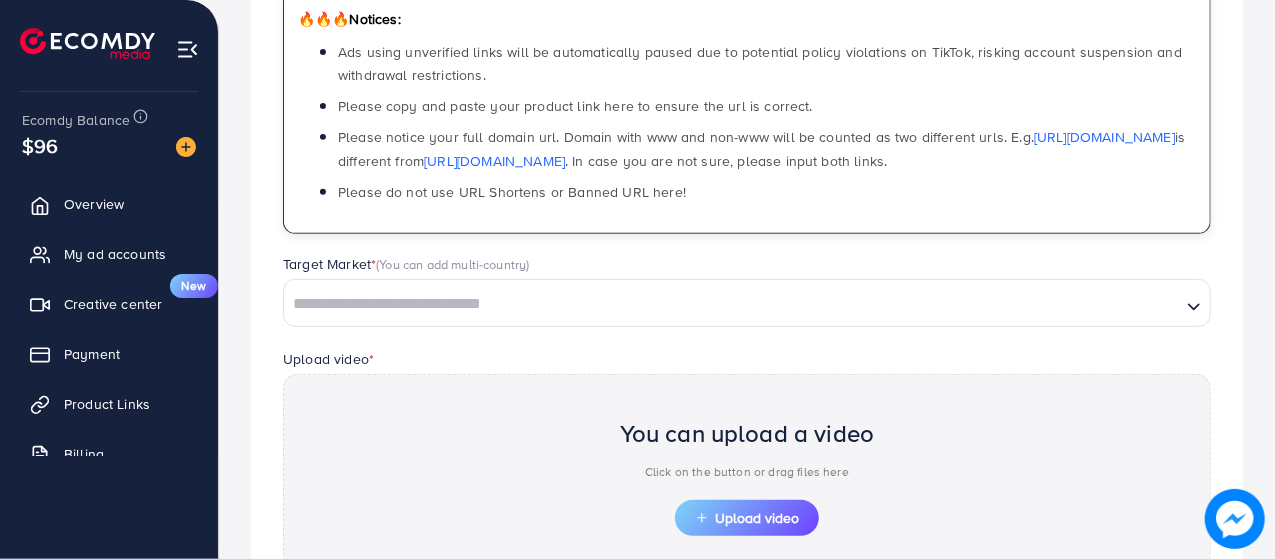 click at bounding box center (732, 304) 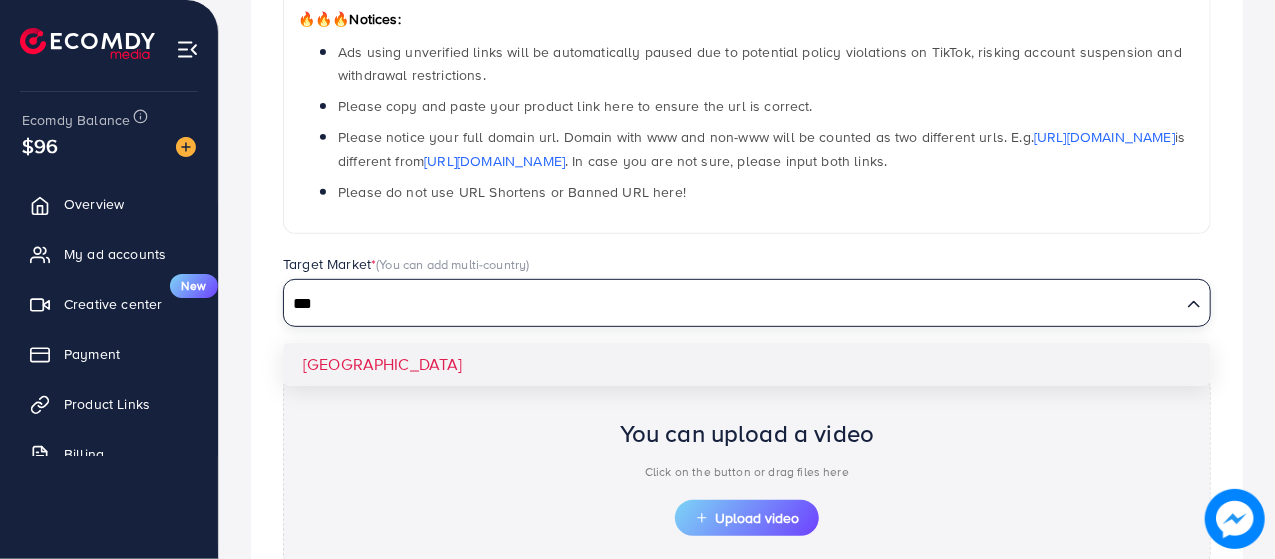 type on "***" 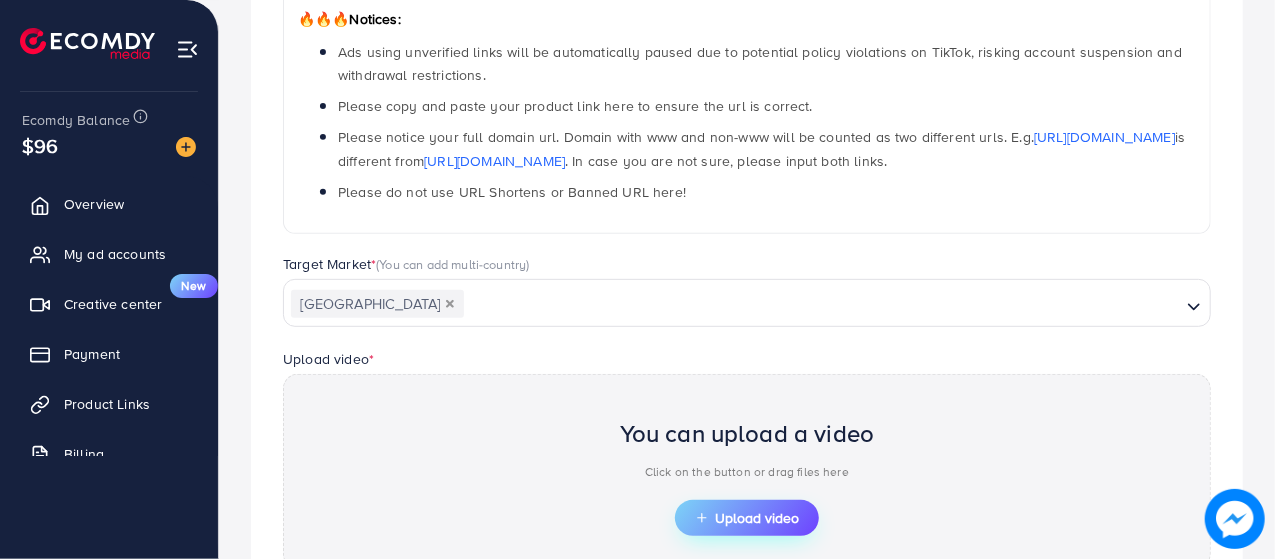 click on "Upload video" at bounding box center [747, 518] 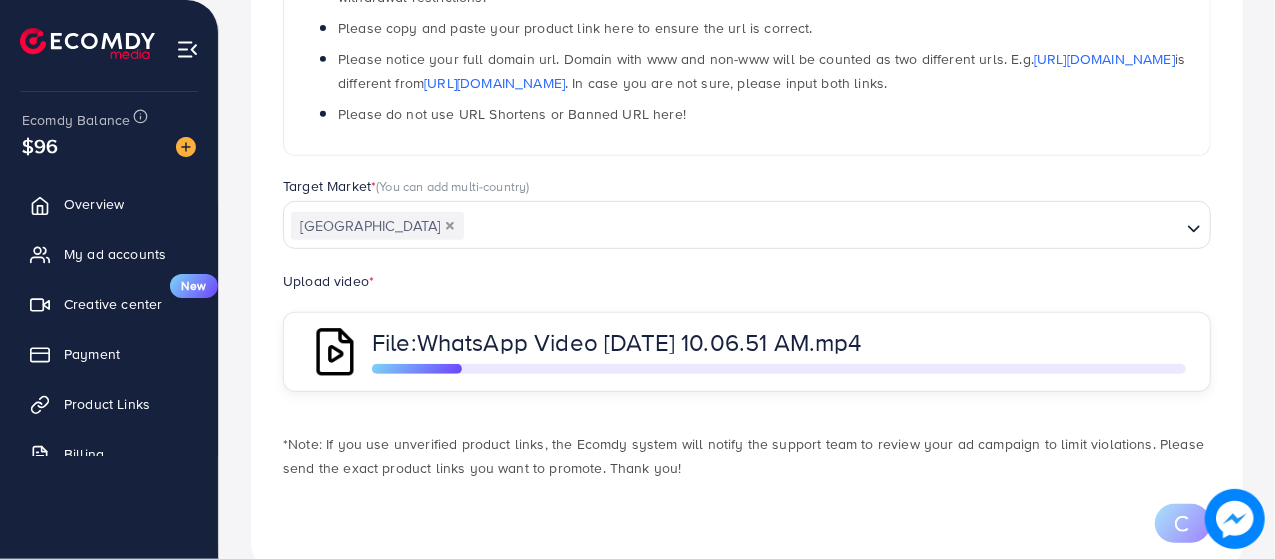 scroll, scrollTop: 422, scrollLeft: 0, axis: vertical 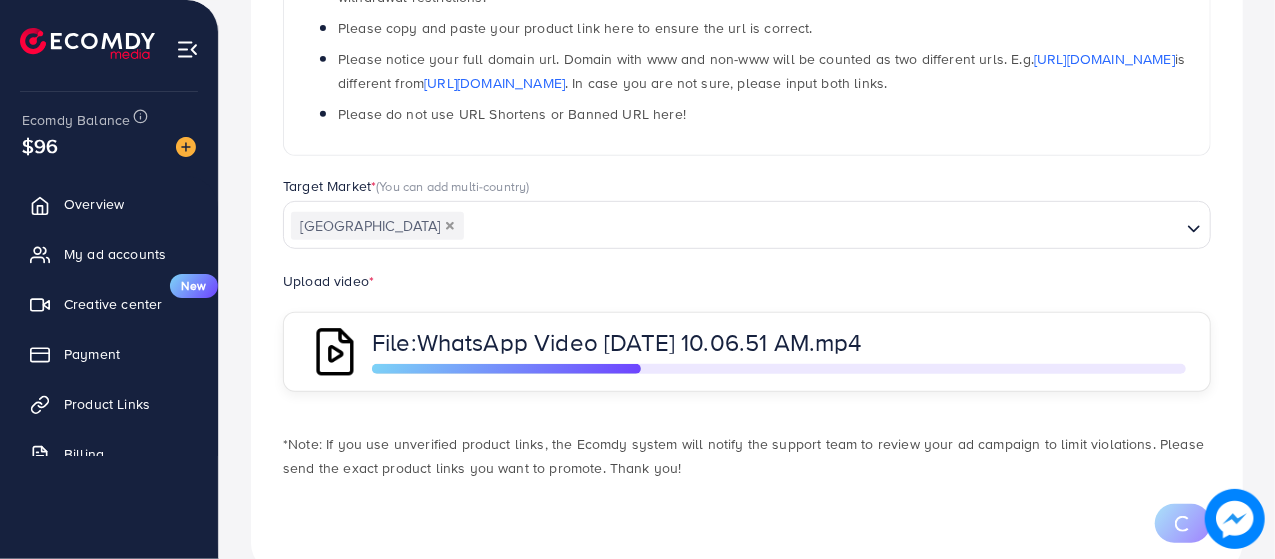 click on "File:  WhatsApp Video [DATE] 10.06.51 AM.mp4" at bounding box center (747, 352) 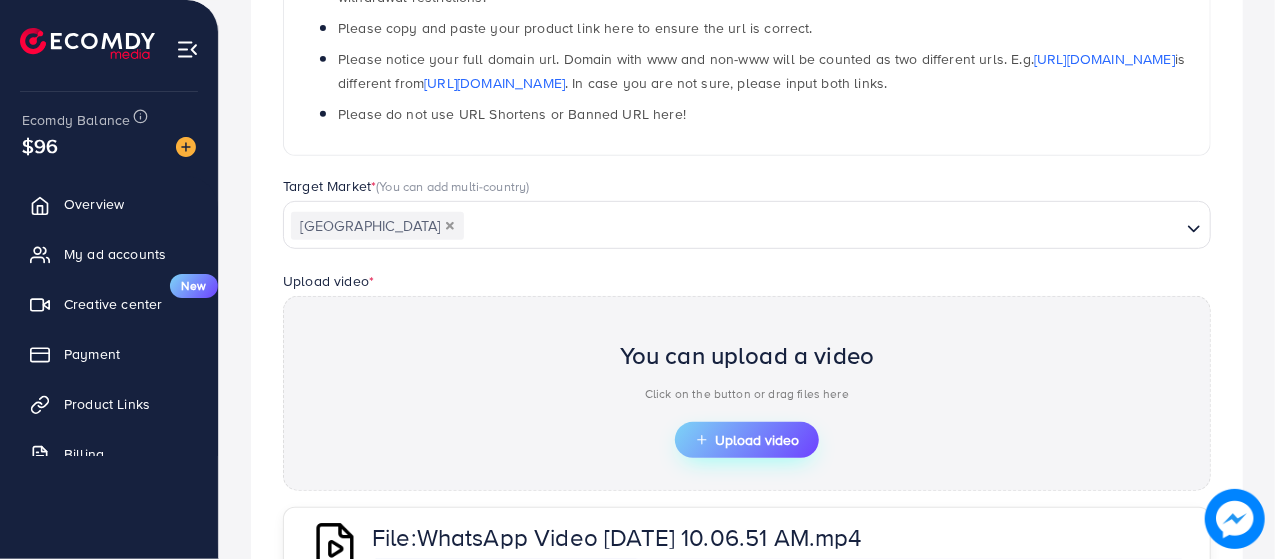 click on "Upload video" at bounding box center (747, 440) 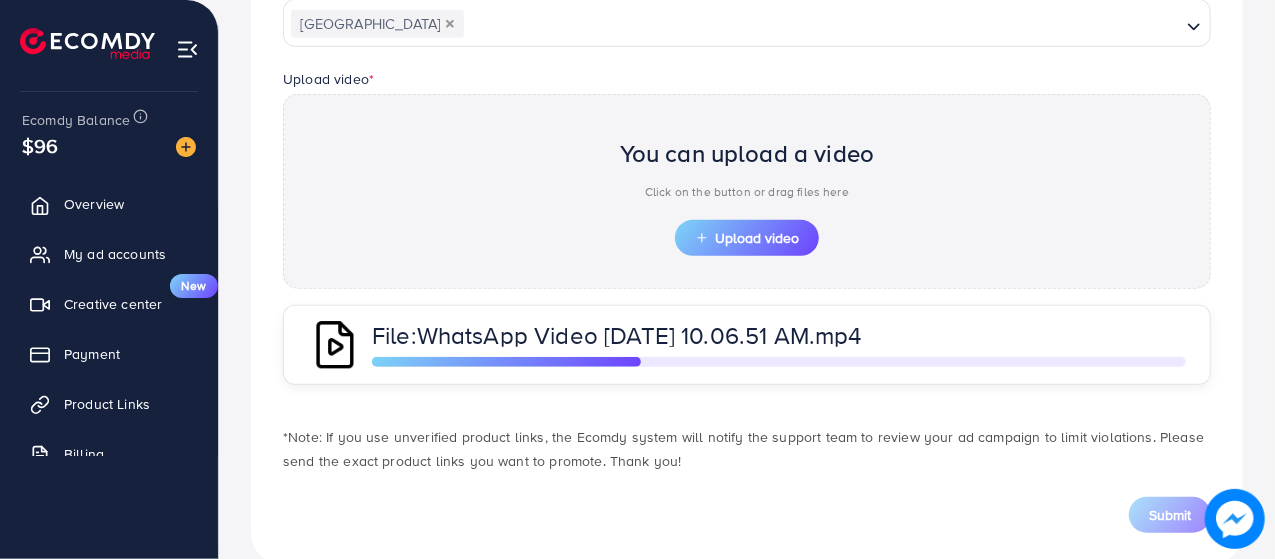 scroll, scrollTop: 628, scrollLeft: 0, axis: vertical 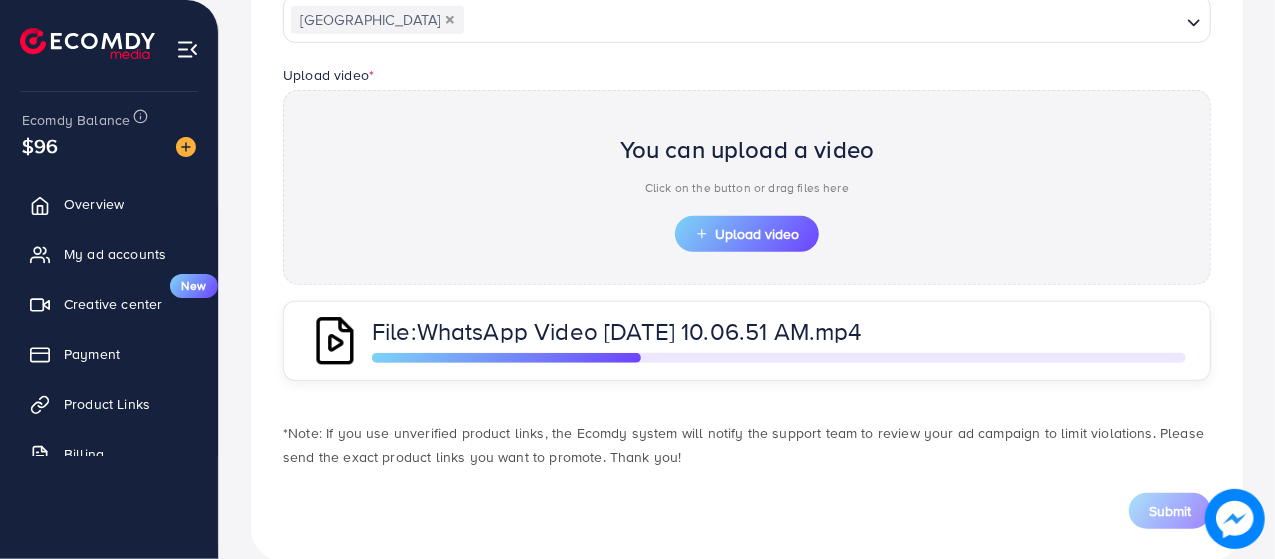 click on "File:  WhatsApp Video [DATE] 10.06.51 AM.mp4" at bounding box center (779, 341) 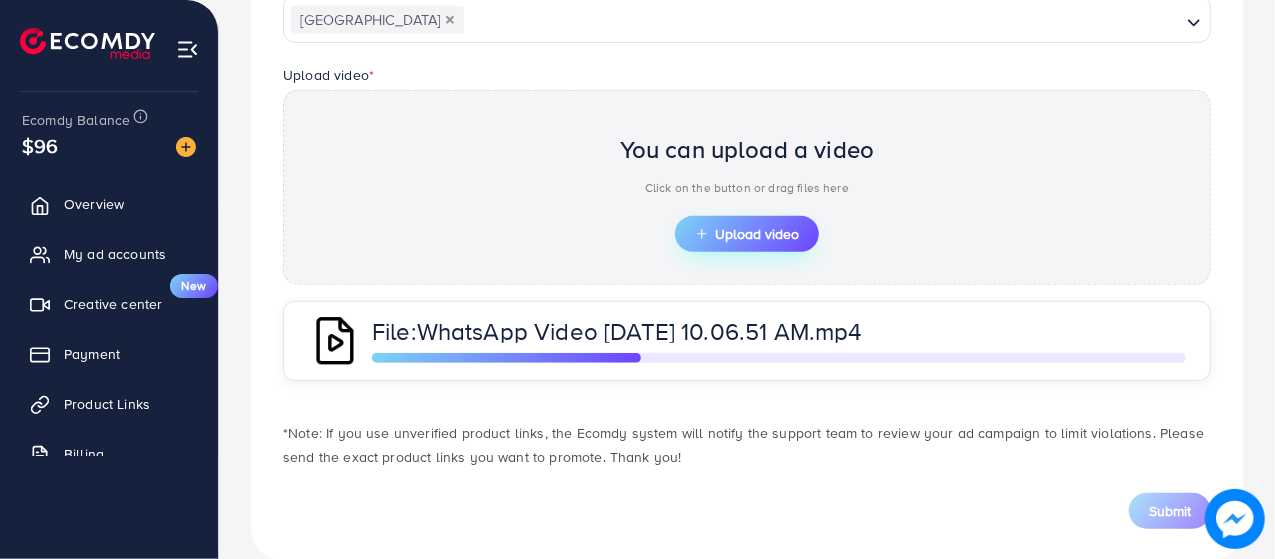 click on "Upload video" at bounding box center (747, 234) 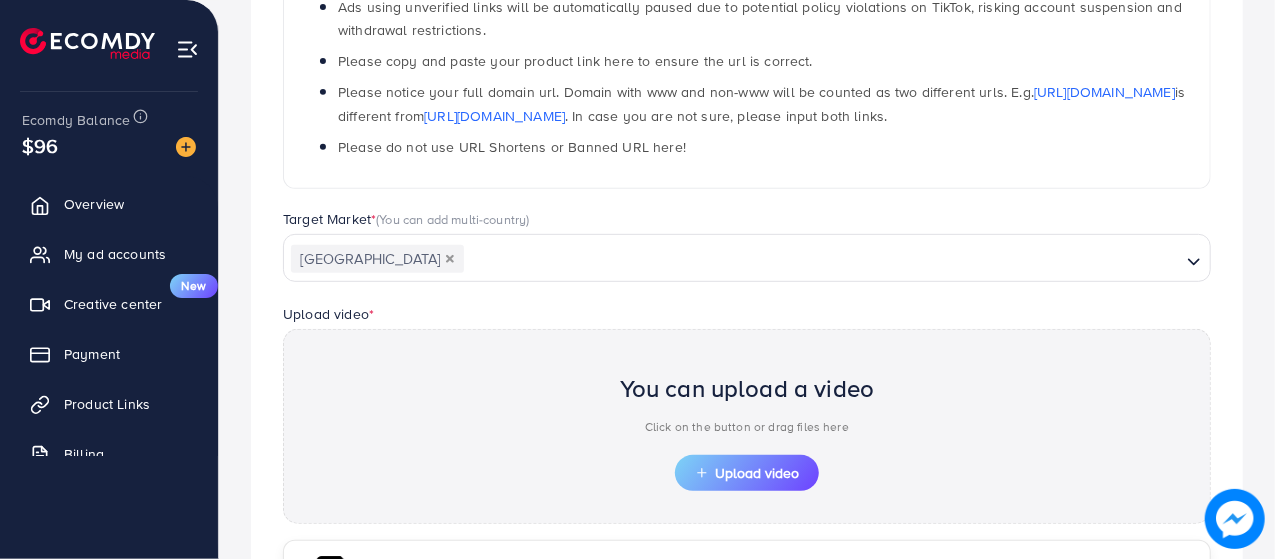 scroll, scrollTop: 0, scrollLeft: 0, axis: both 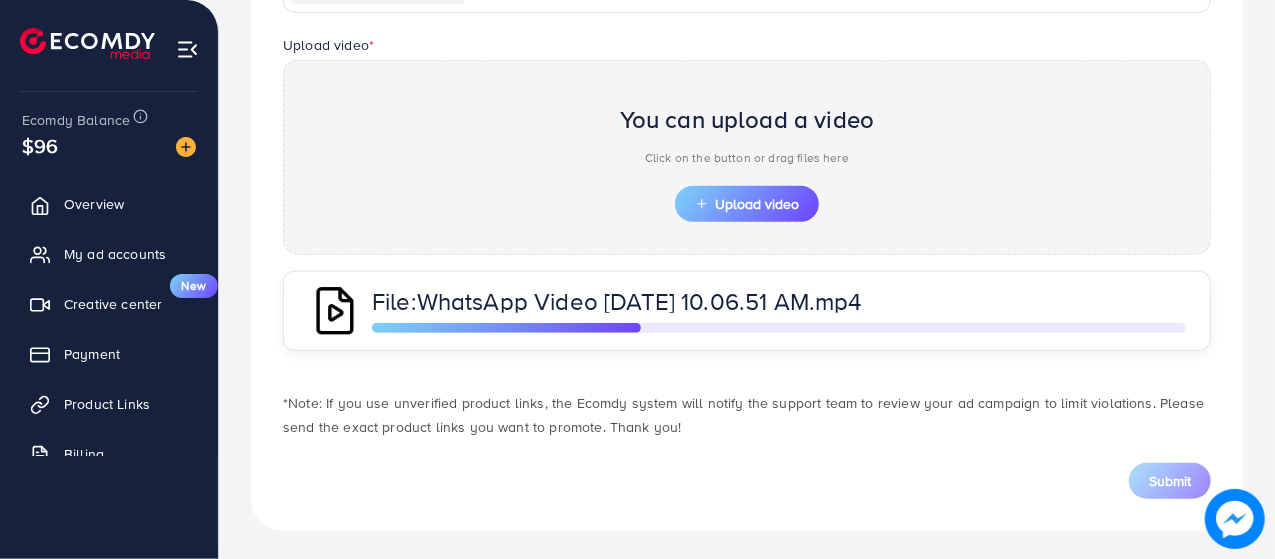 click on "File:  WhatsApp Video [DATE] 10.06.51 AM.mp4" at bounding box center (779, 311) 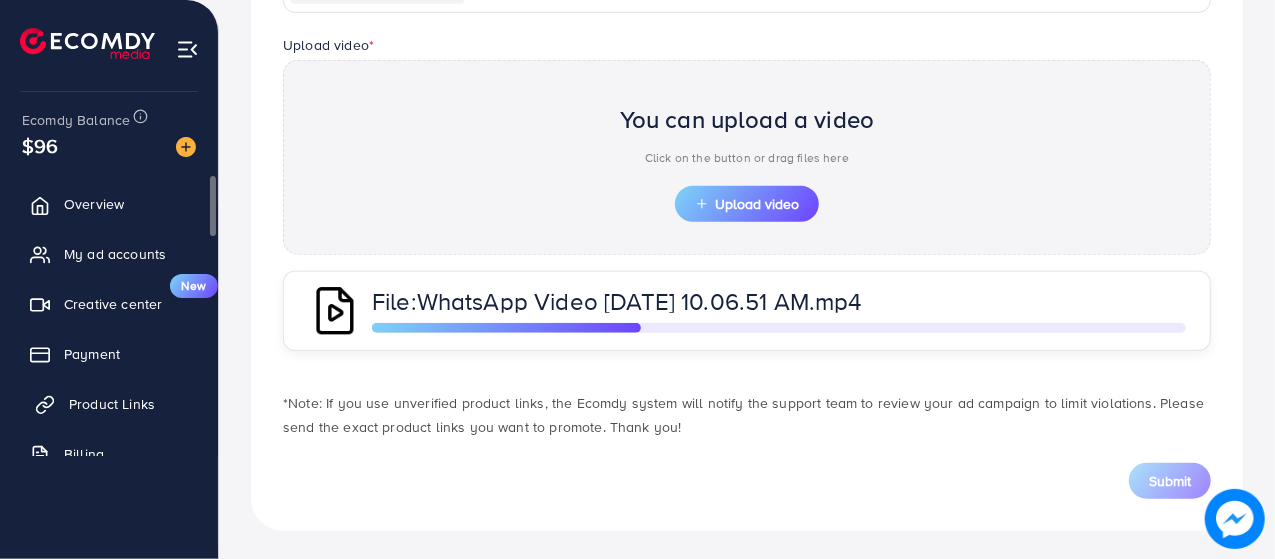 click on "Product Links" at bounding box center [109, 404] 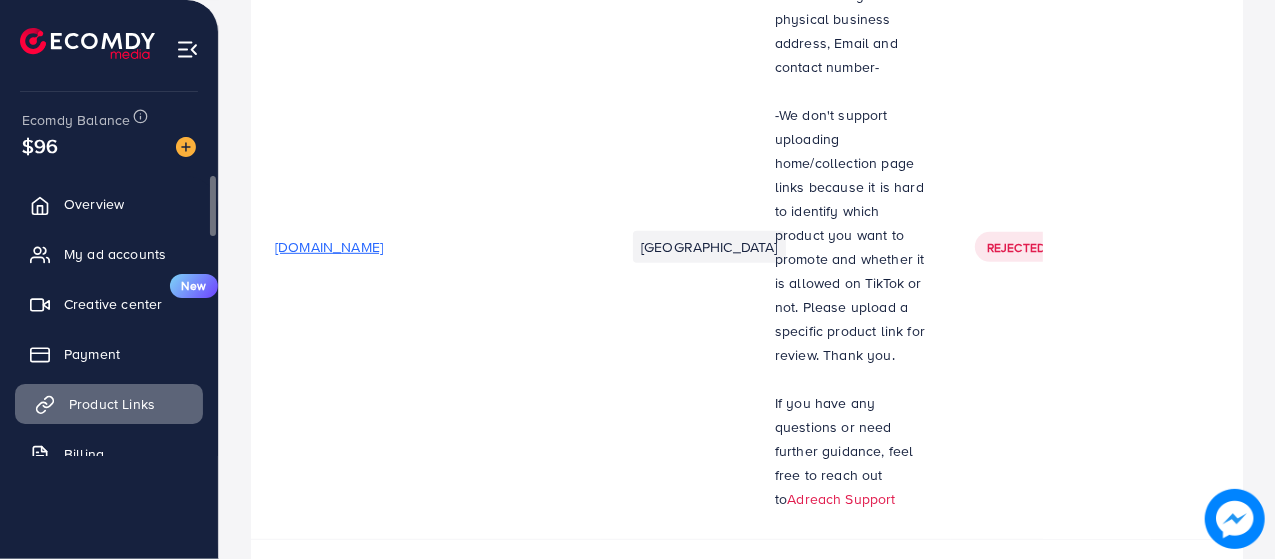 scroll, scrollTop: 0, scrollLeft: 0, axis: both 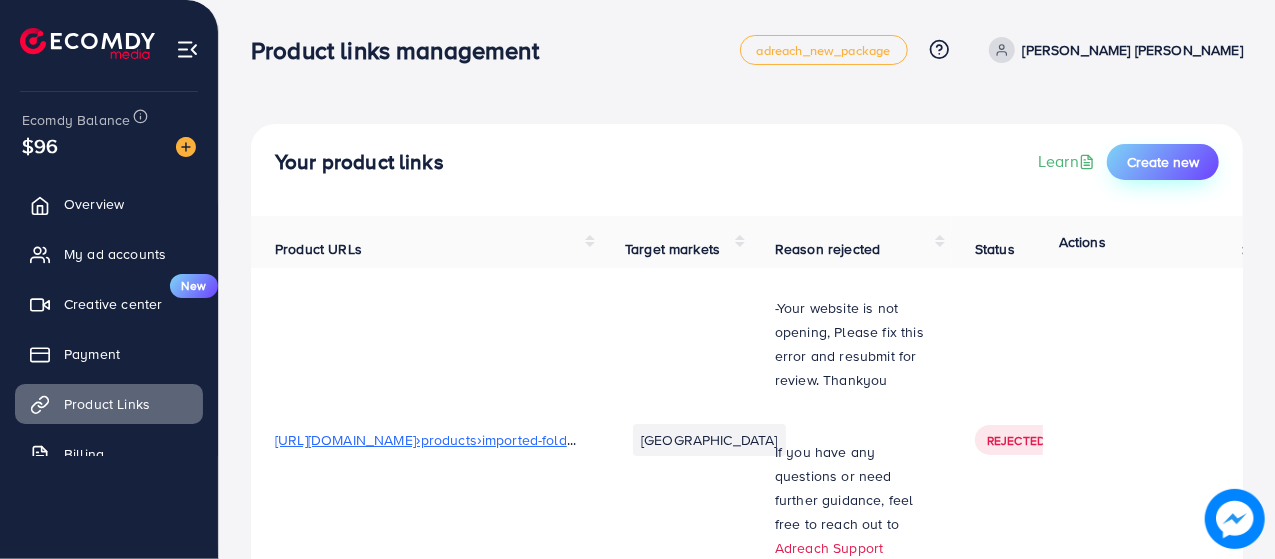 click on "Create new" at bounding box center [1163, 162] 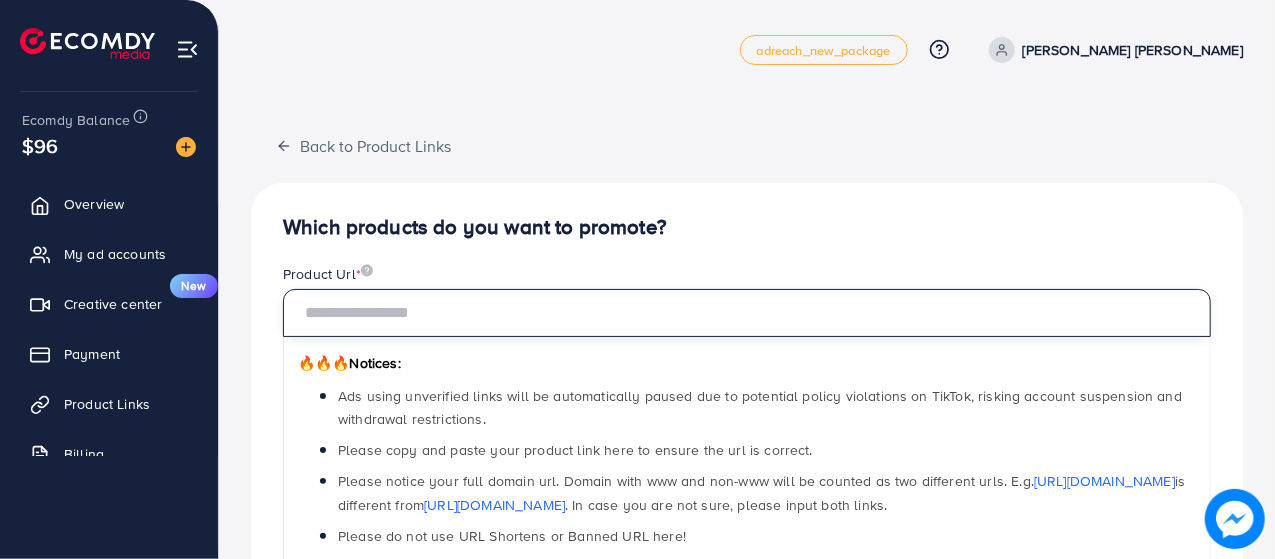 click at bounding box center (747, 313) 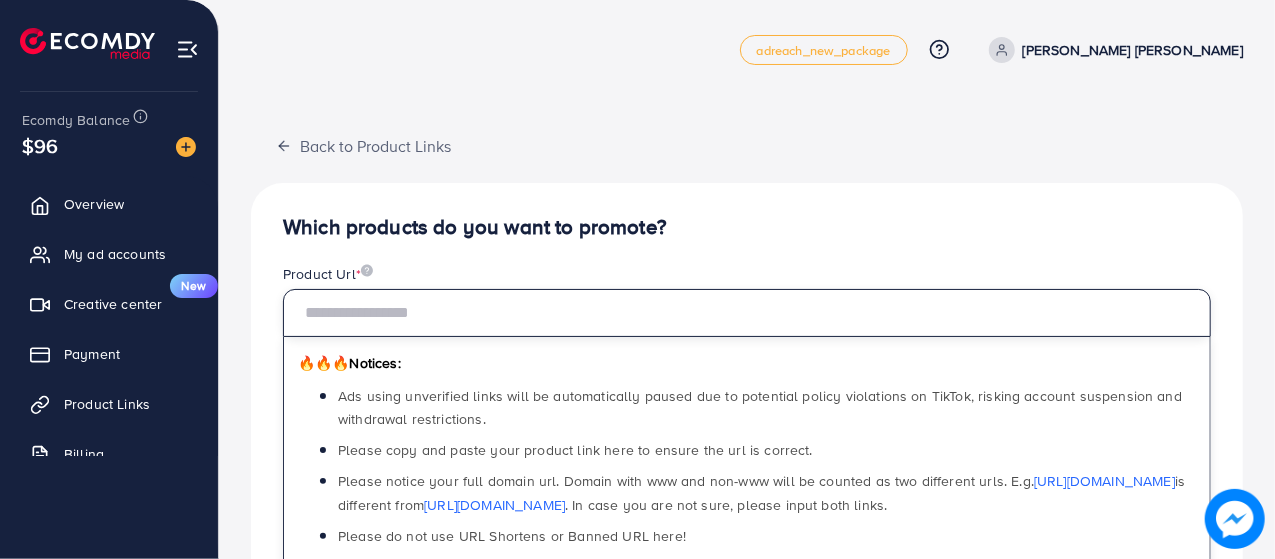 paste on "**********" 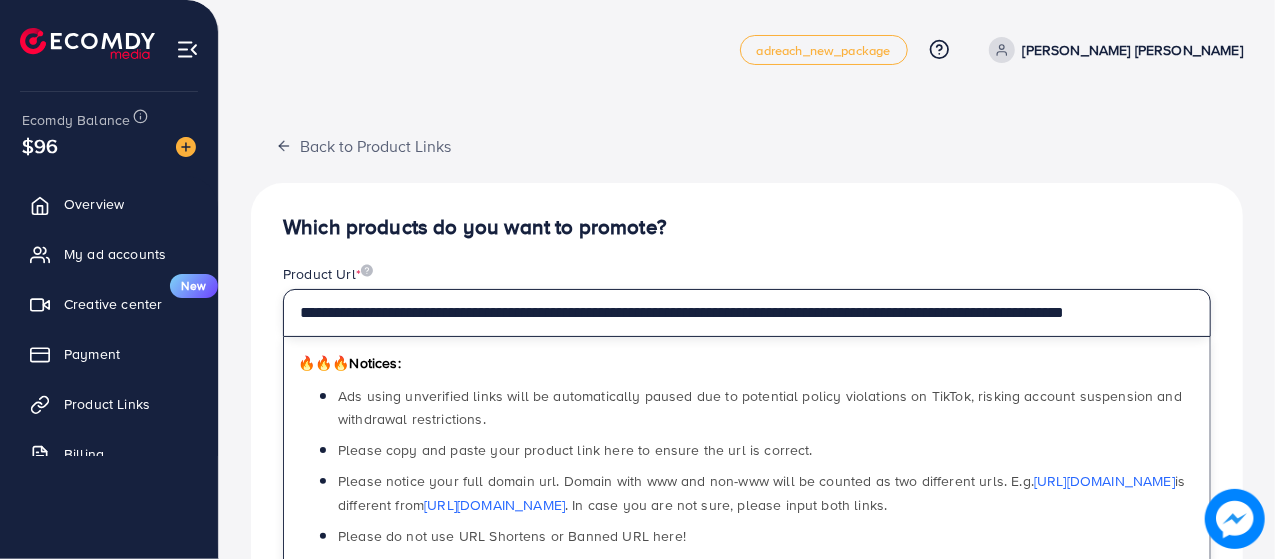 scroll, scrollTop: 0, scrollLeft: 62, axis: horizontal 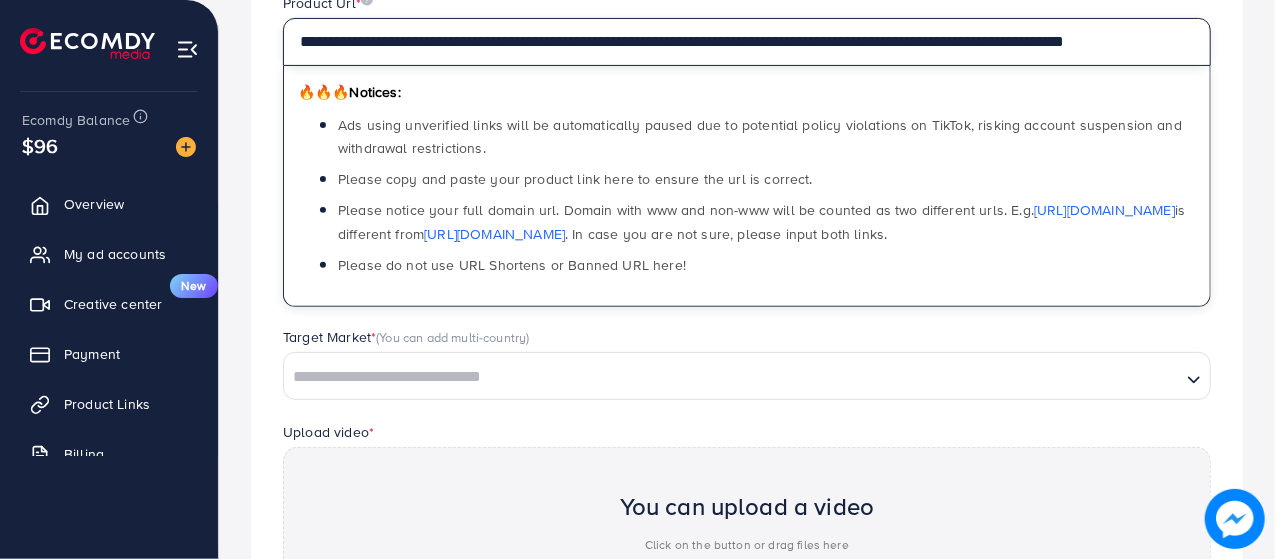 type on "**********" 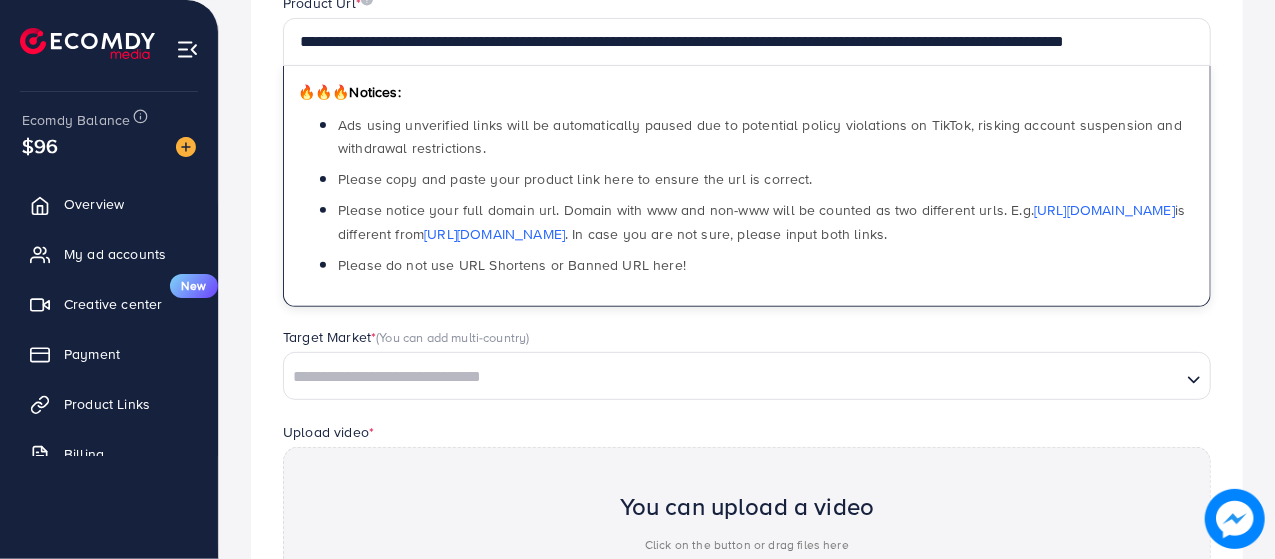 click 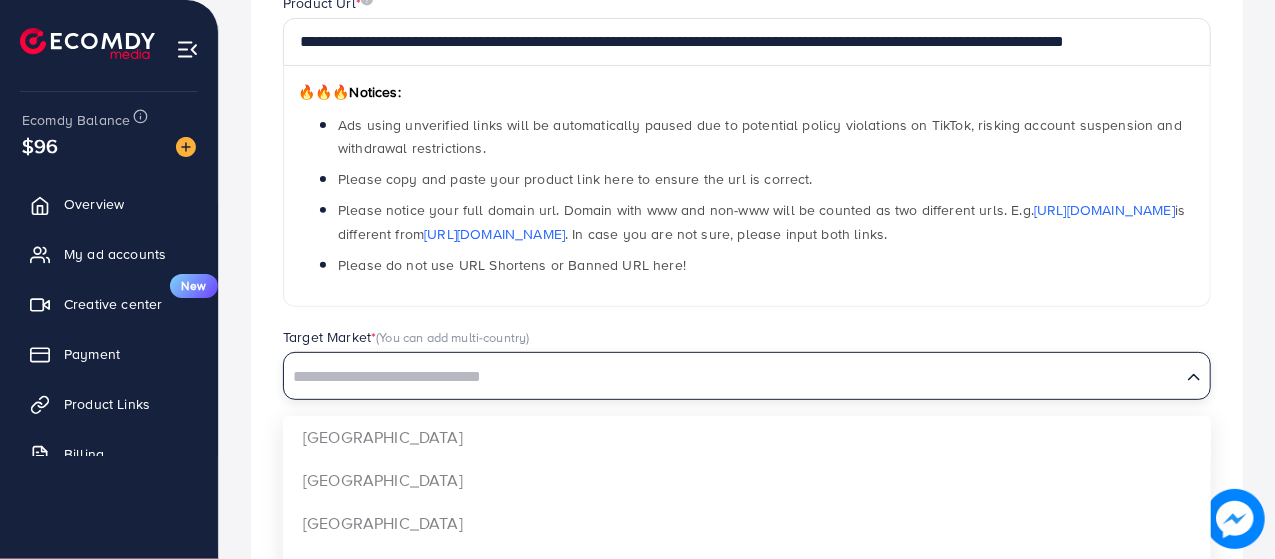 scroll, scrollTop: 0, scrollLeft: 0, axis: both 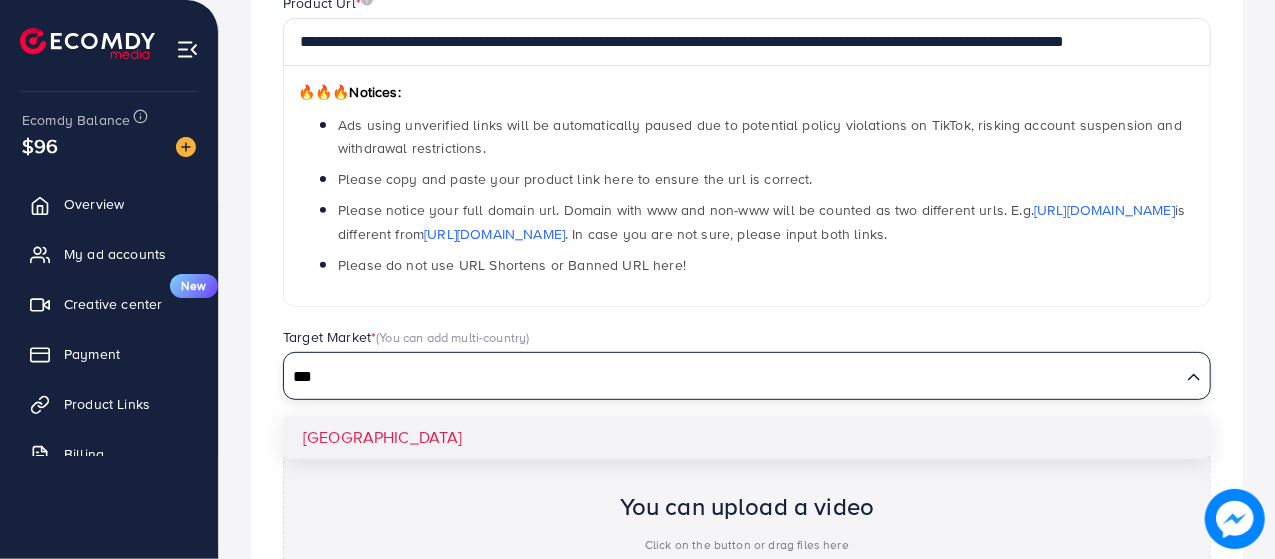 type on "***" 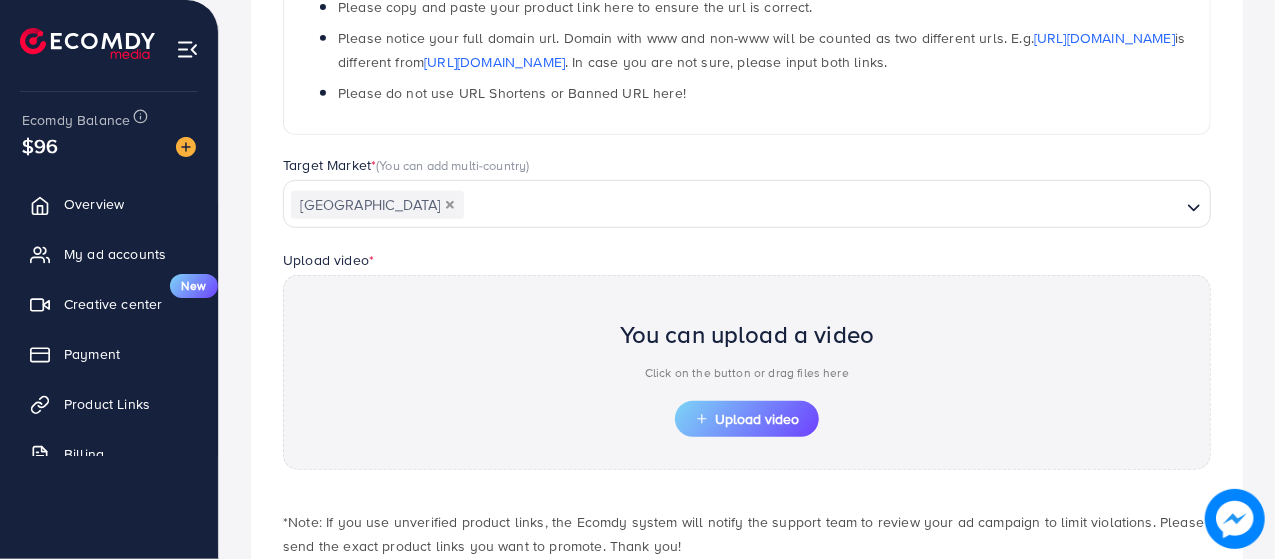 scroll, scrollTop: 444, scrollLeft: 0, axis: vertical 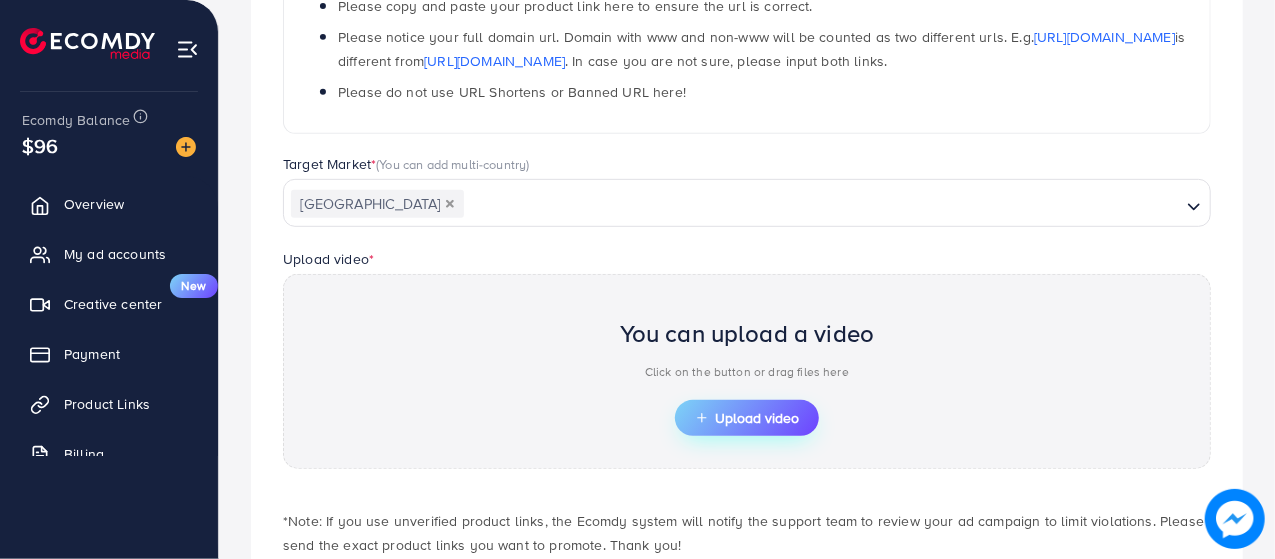 click on "Upload video" at bounding box center [747, 418] 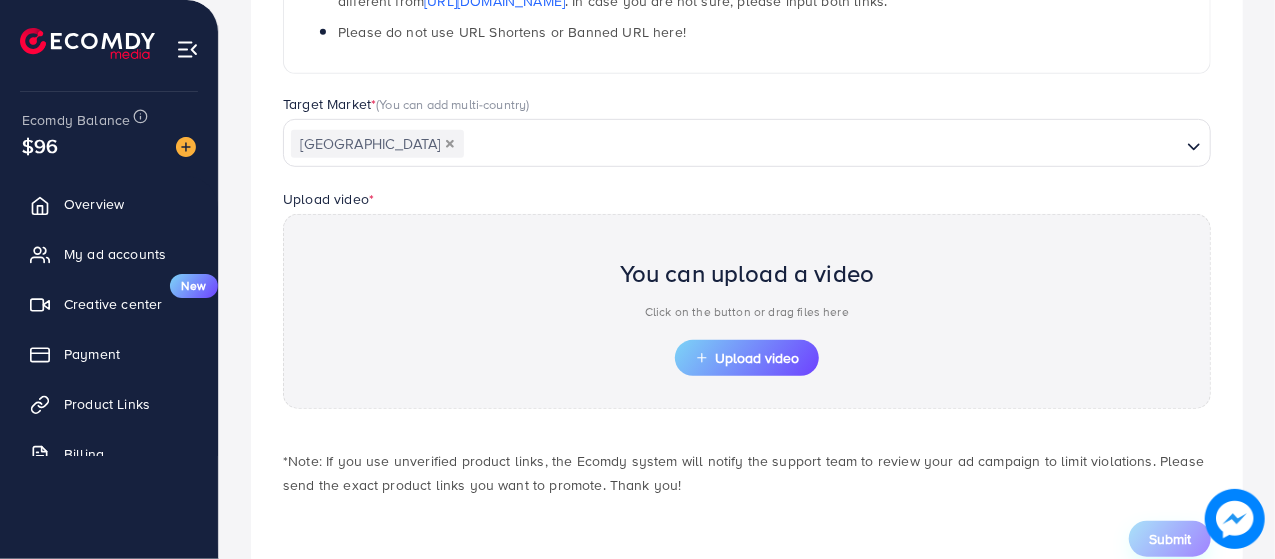scroll, scrollTop: 562, scrollLeft: 0, axis: vertical 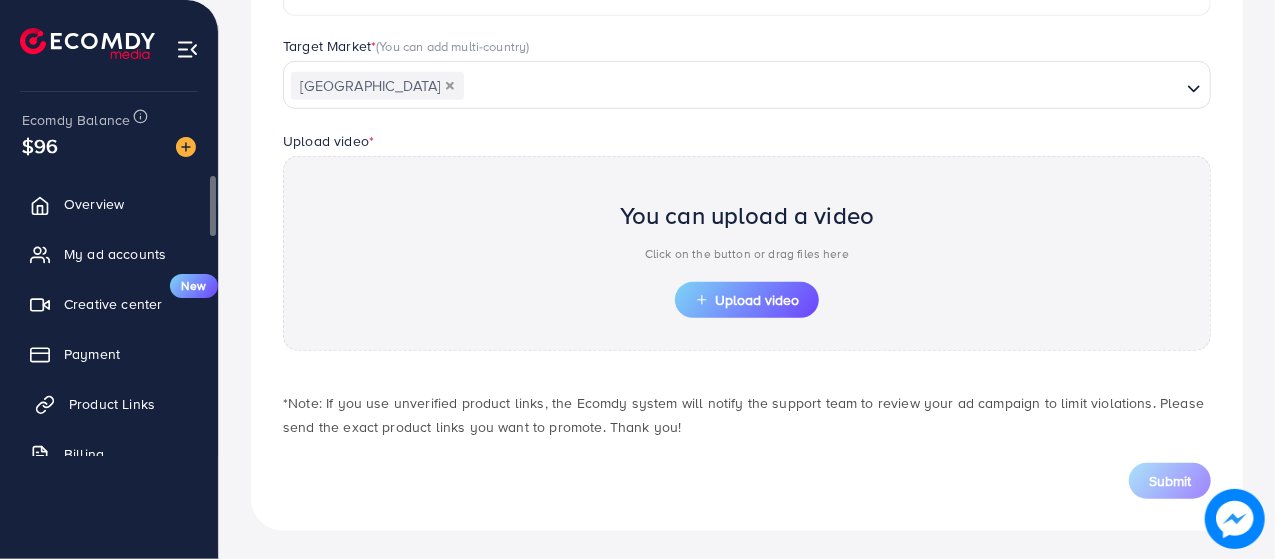 click on "Product Links" at bounding box center (112, 404) 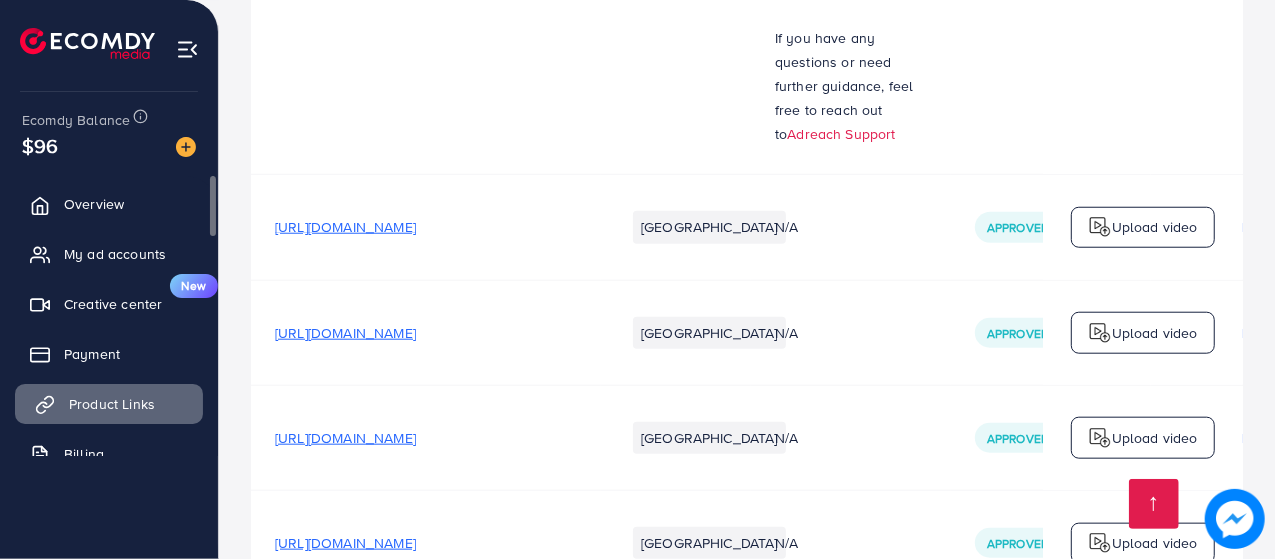 scroll, scrollTop: 1159, scrollLeft: 0, axis: vertical 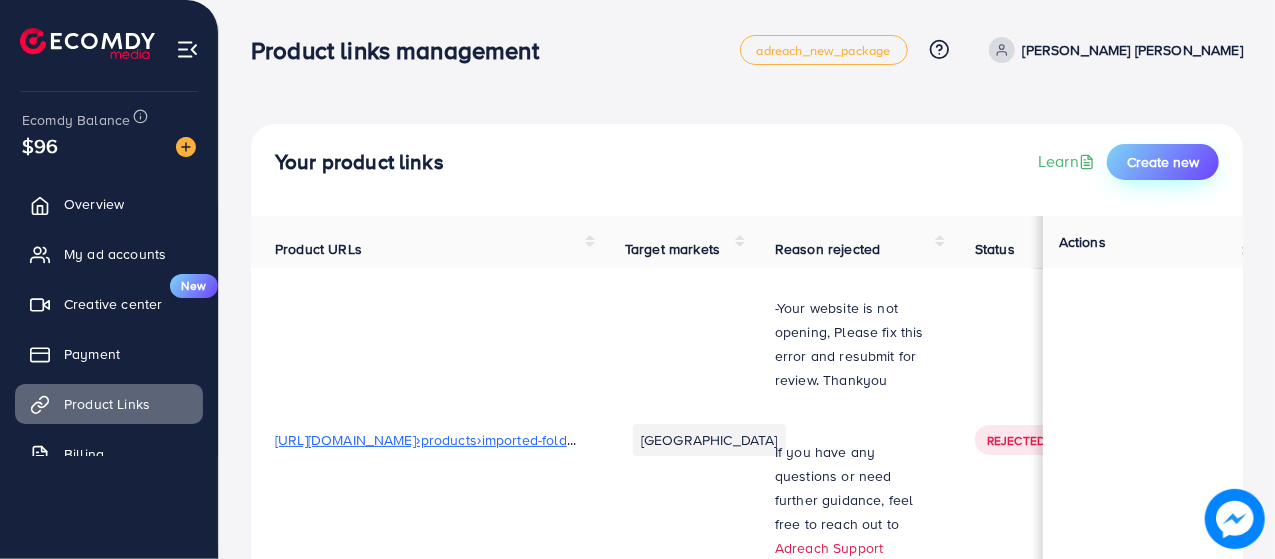 click on "Create new" at bounding box center [1163, 162] 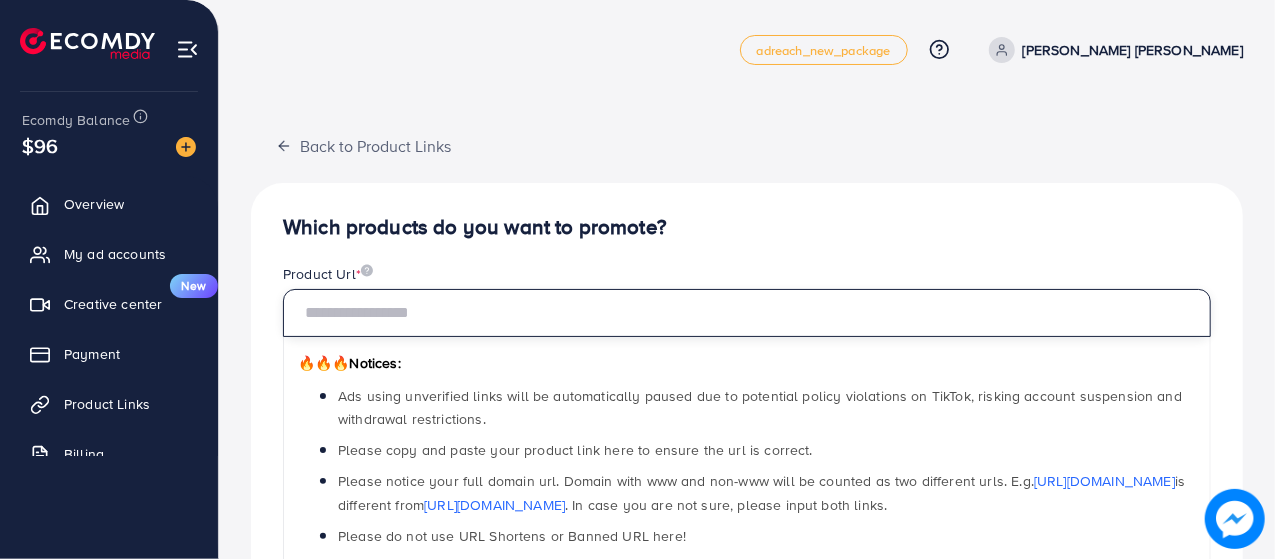 click at bounding box center (747, 313) 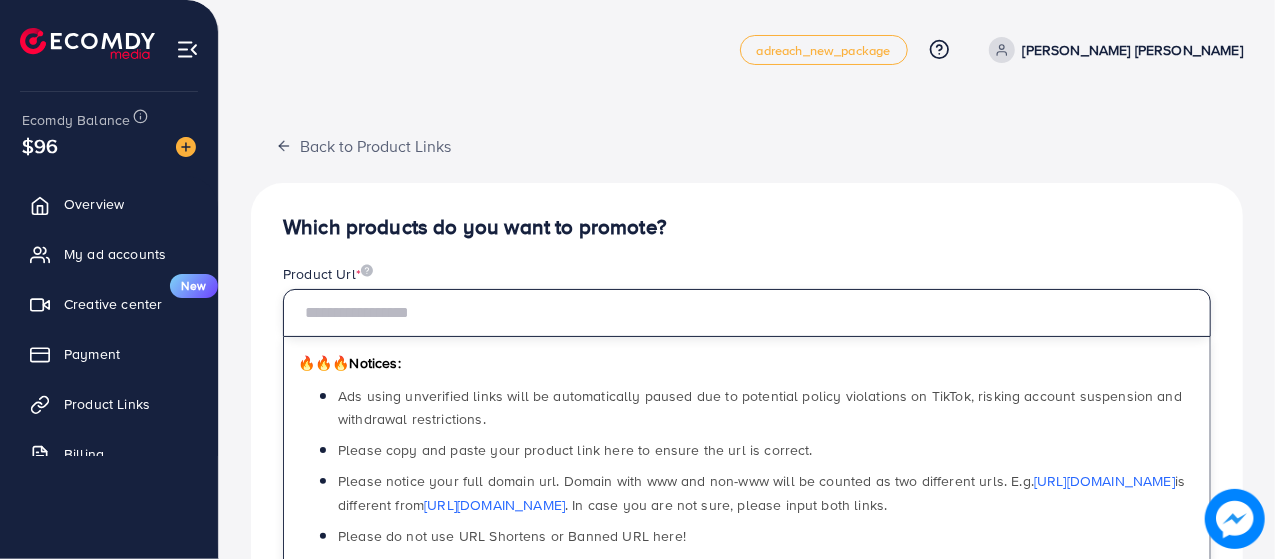 paste on "**********" 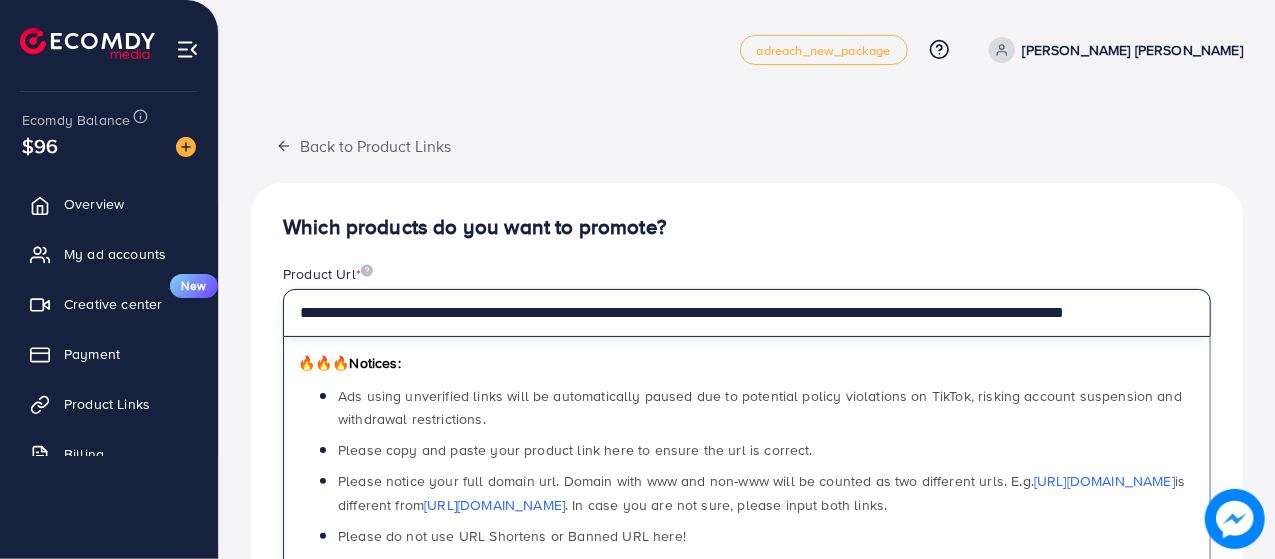 scroll, scrollTop: 0, scrollLeft: 62, axis: horizontal 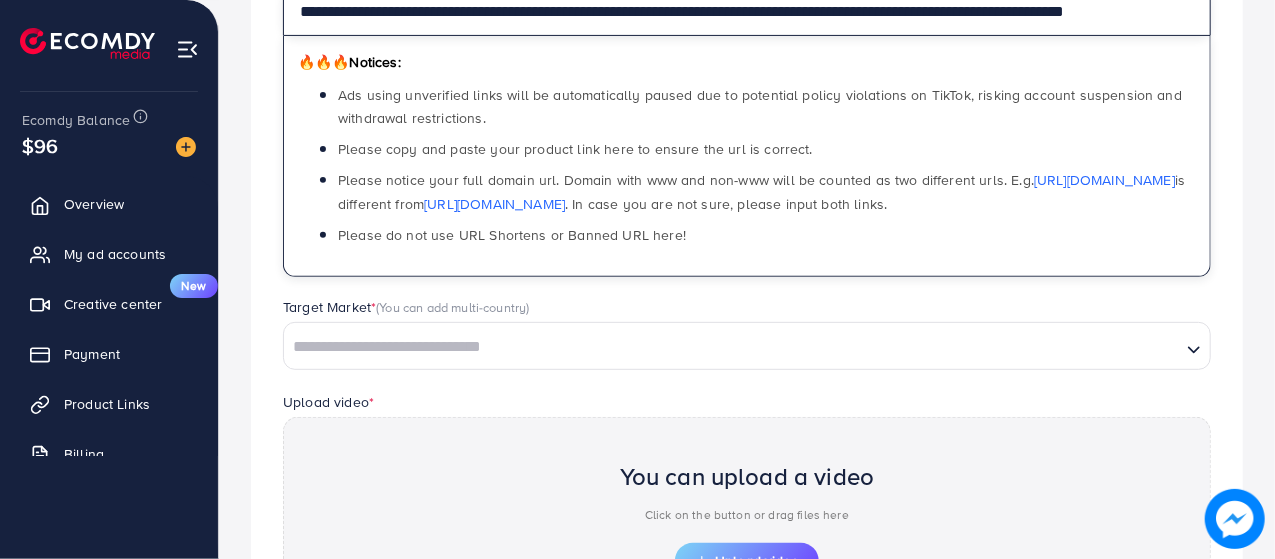 type on "**********" 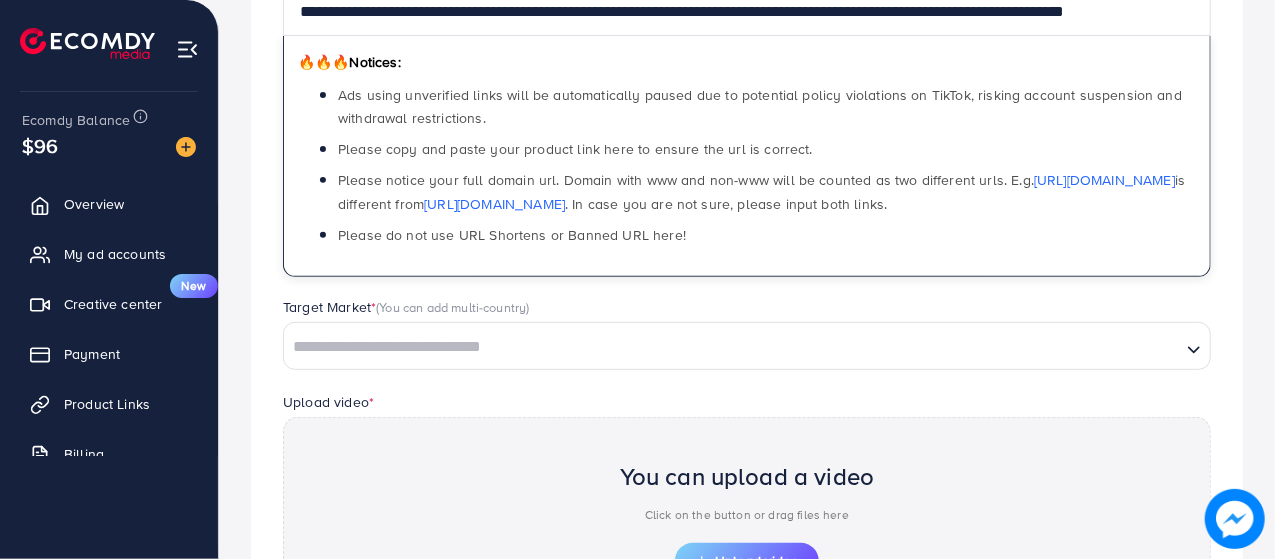 click at bounding box center [732, 347] 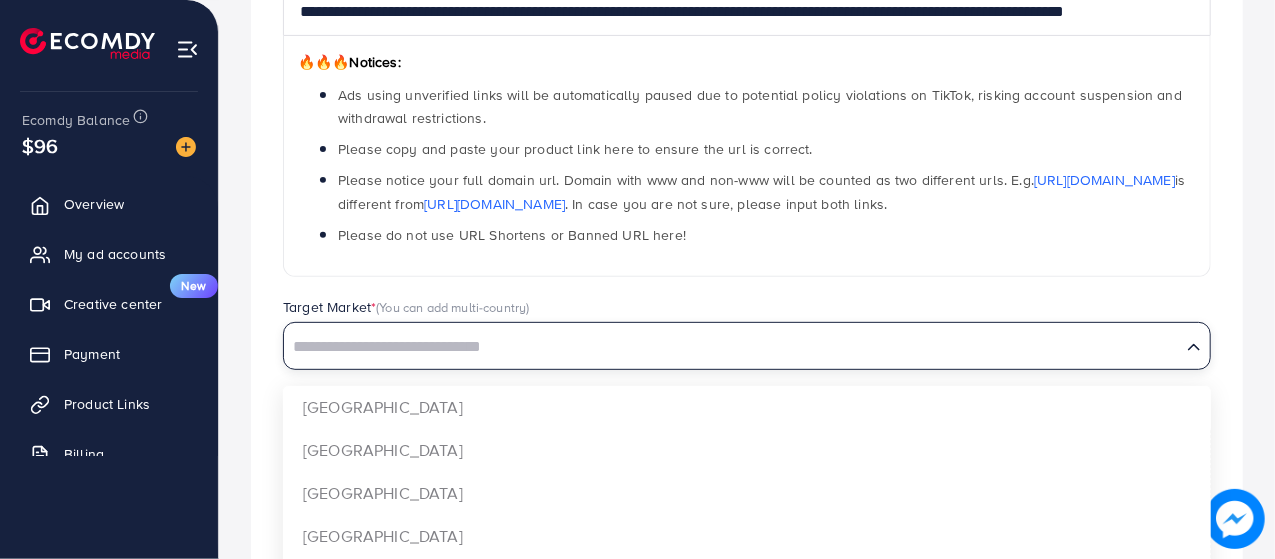 scroll, scrollTop: 0, scrollLeft: 0, axis: both 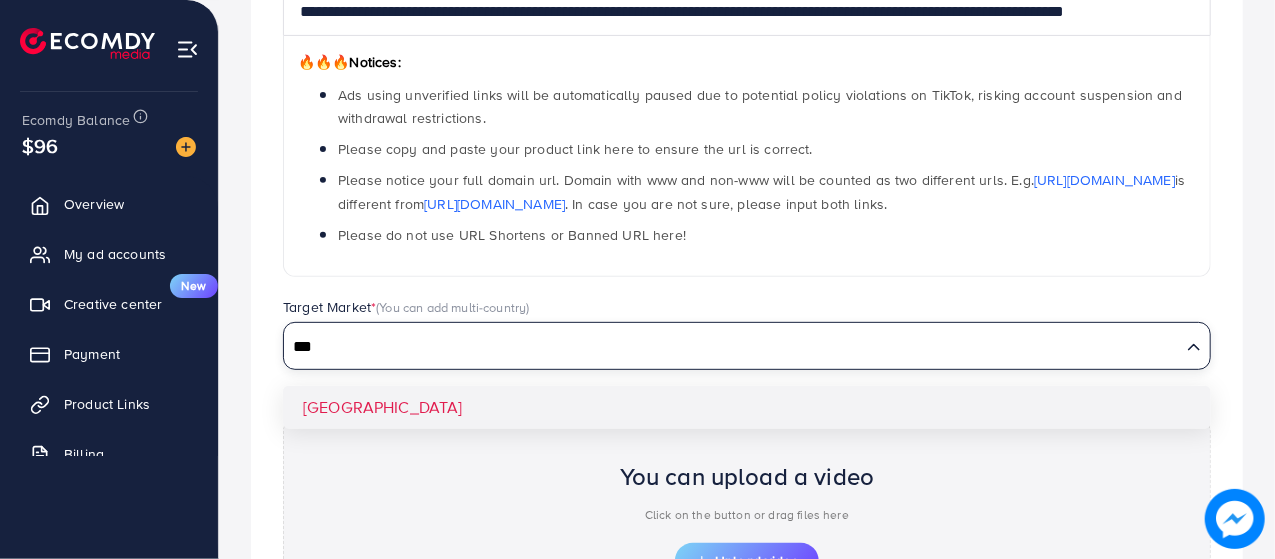 type on "***" 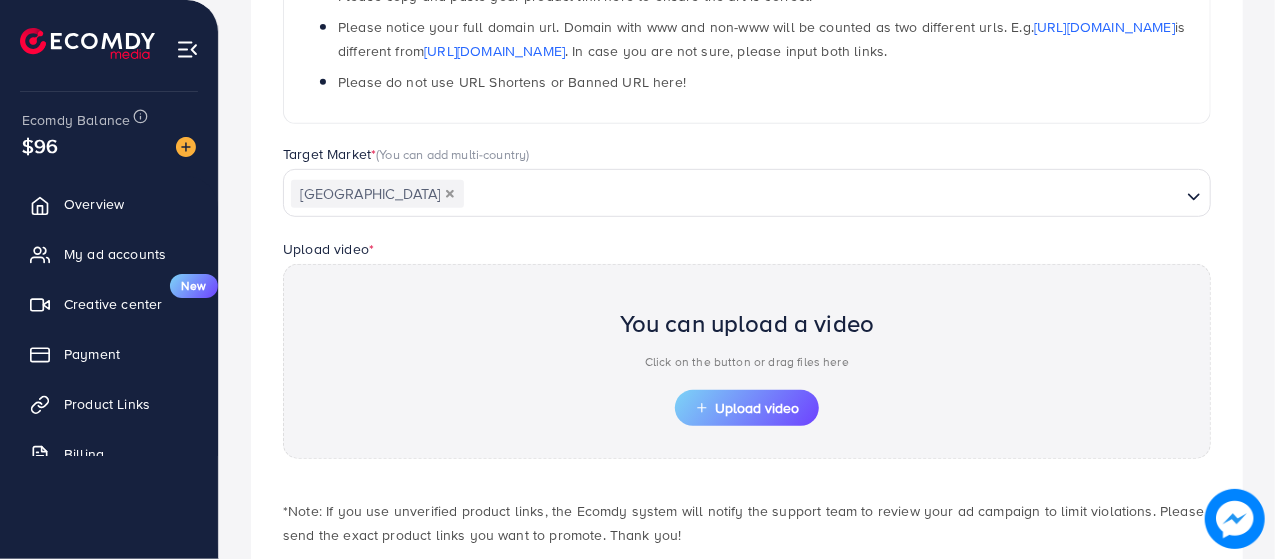 scroll, scrollTop: 458, scrollLeft: 0, axis: vertical 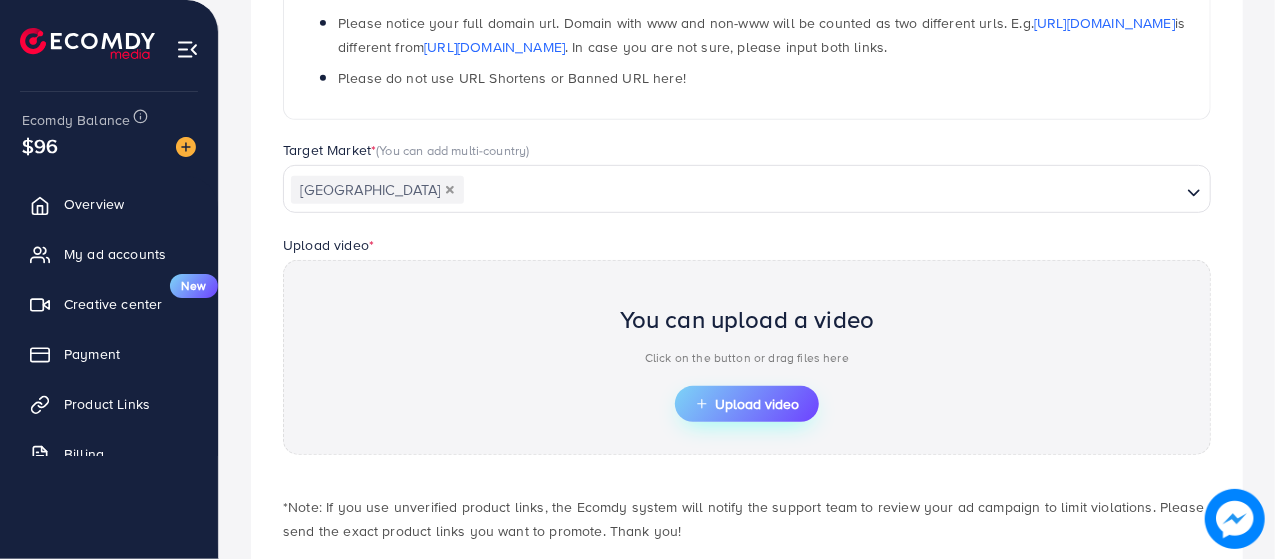 click on "Upload video" at bounding box center (747, 404) 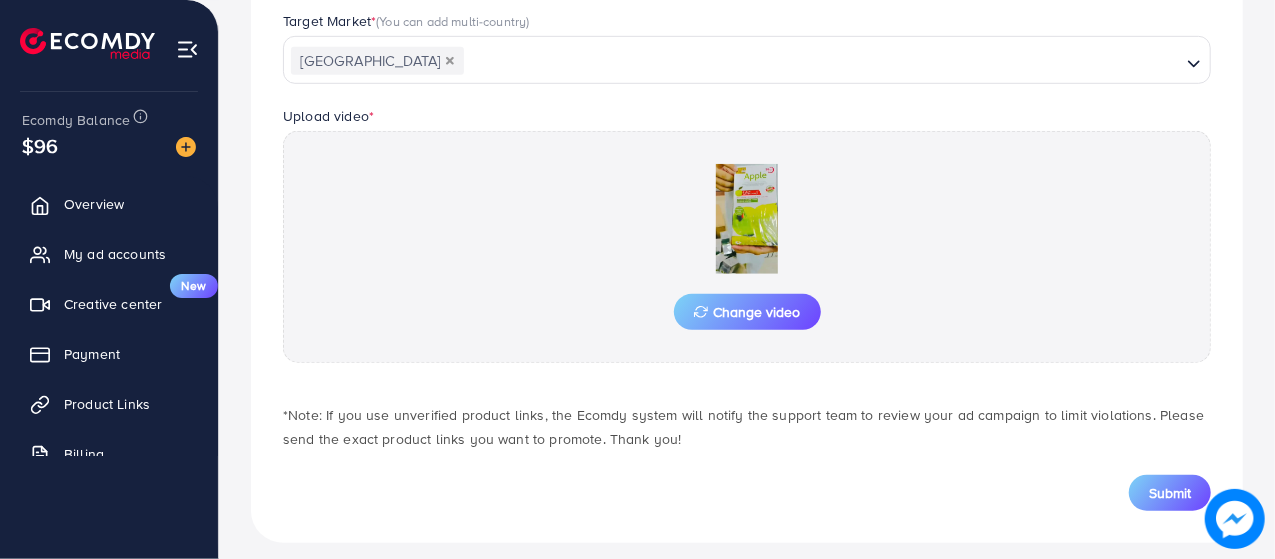 scroll, scrollTop: 600, scrollLeft: 0, axis: vertical 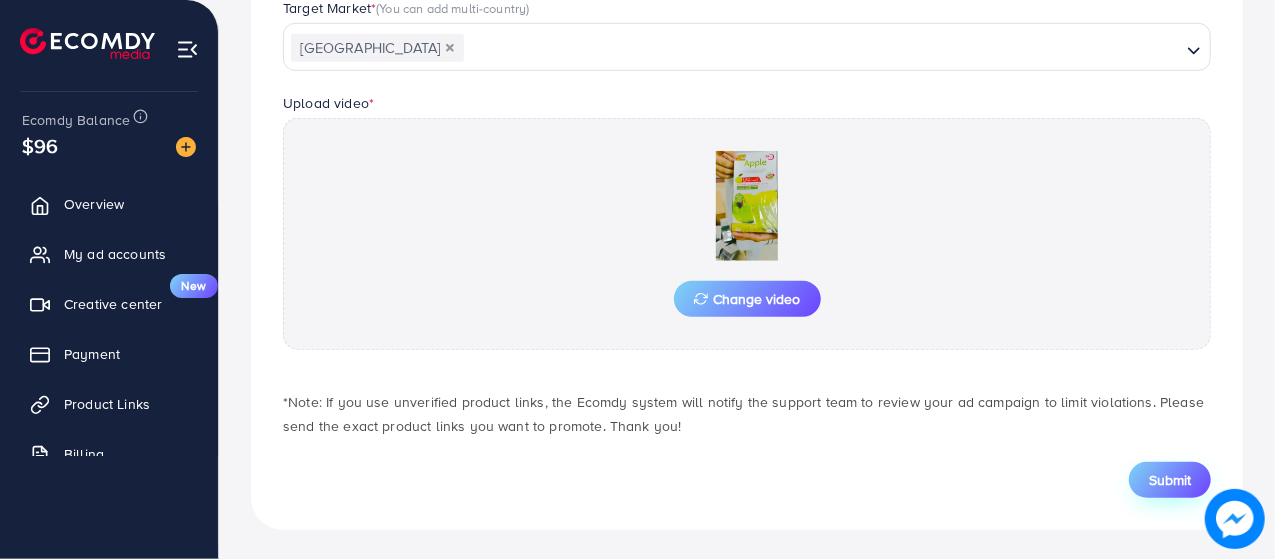 click on "Submit" at bounding box center [1170, 480] 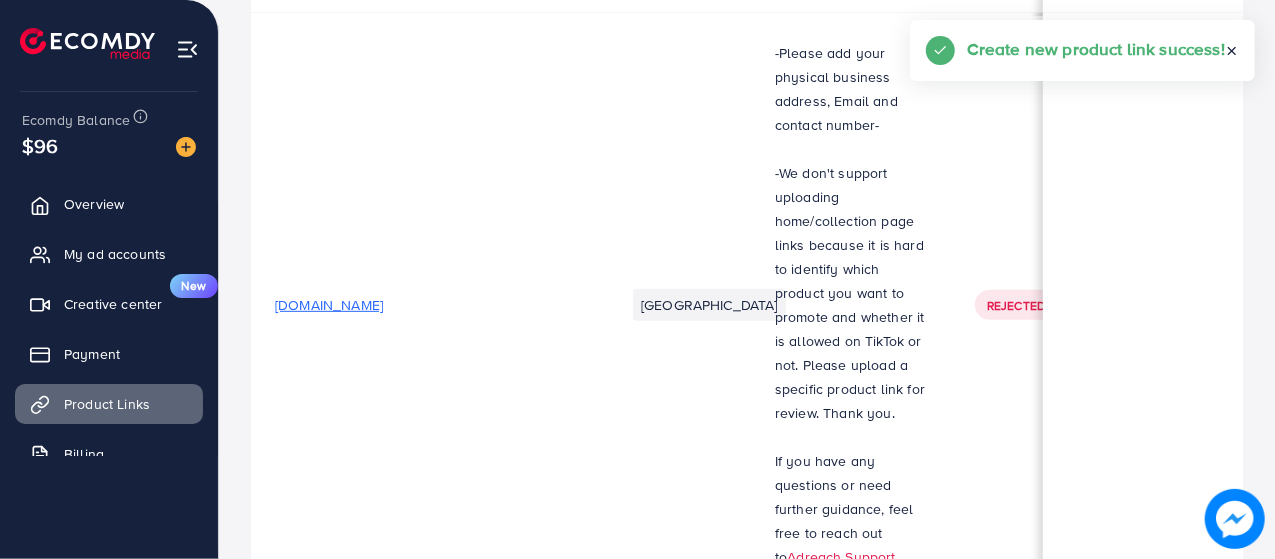 scroll, scrollTop: 0, scrollLeft: 0, axis: both 